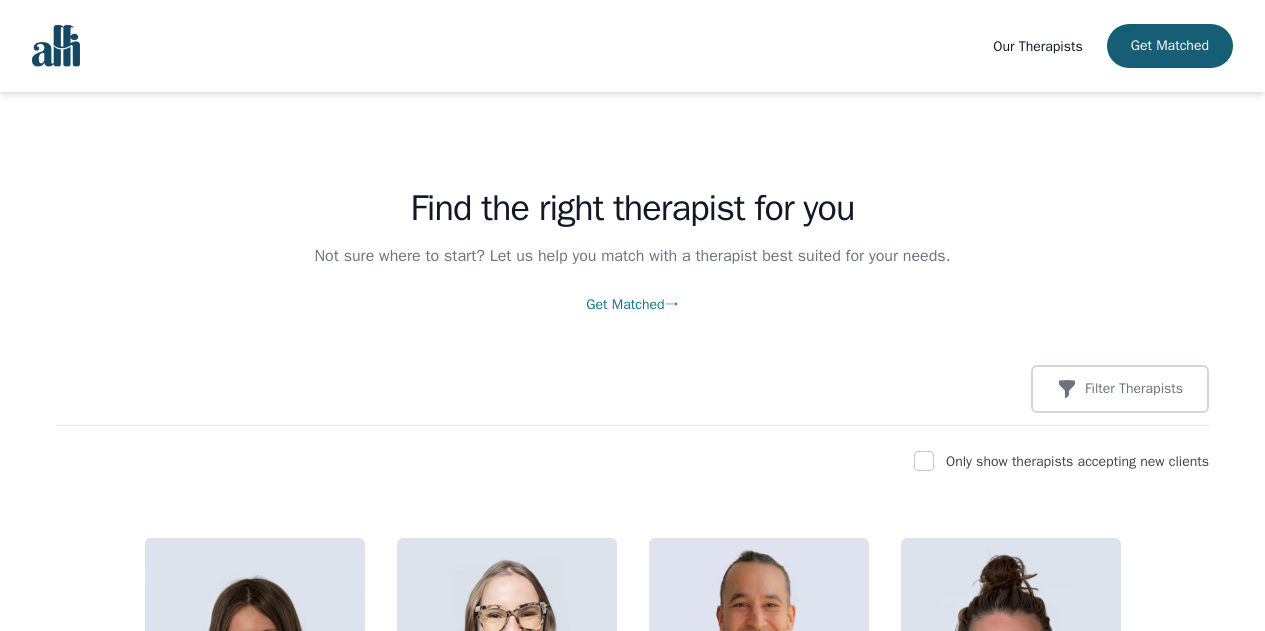 scroll, scrollTop: 5734, scrollLeft: 0, axis: vertical 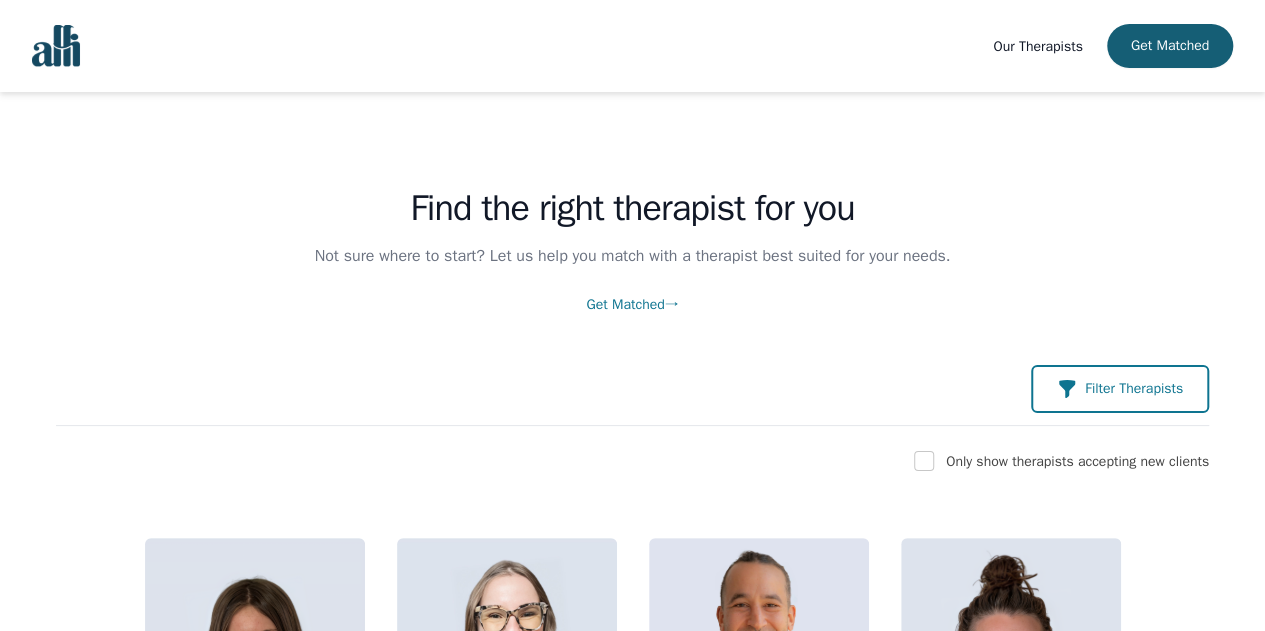 click on "Filter Therapists" at bounding box center [1120, 389] 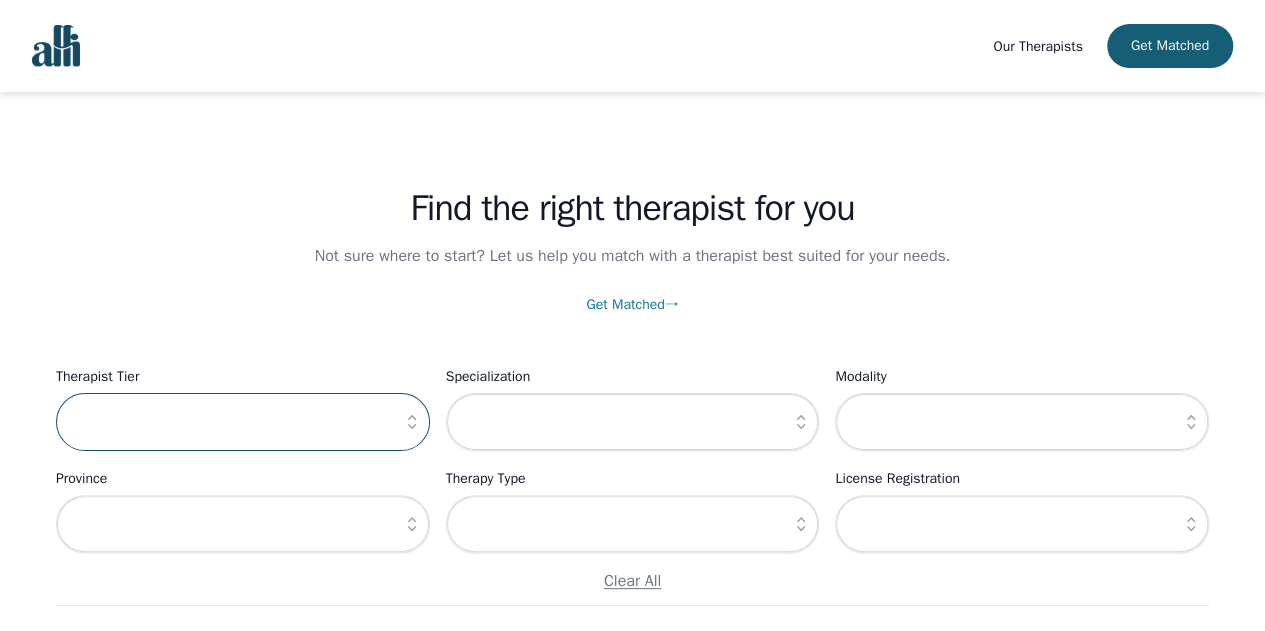 click at bounding box center (243, 422) 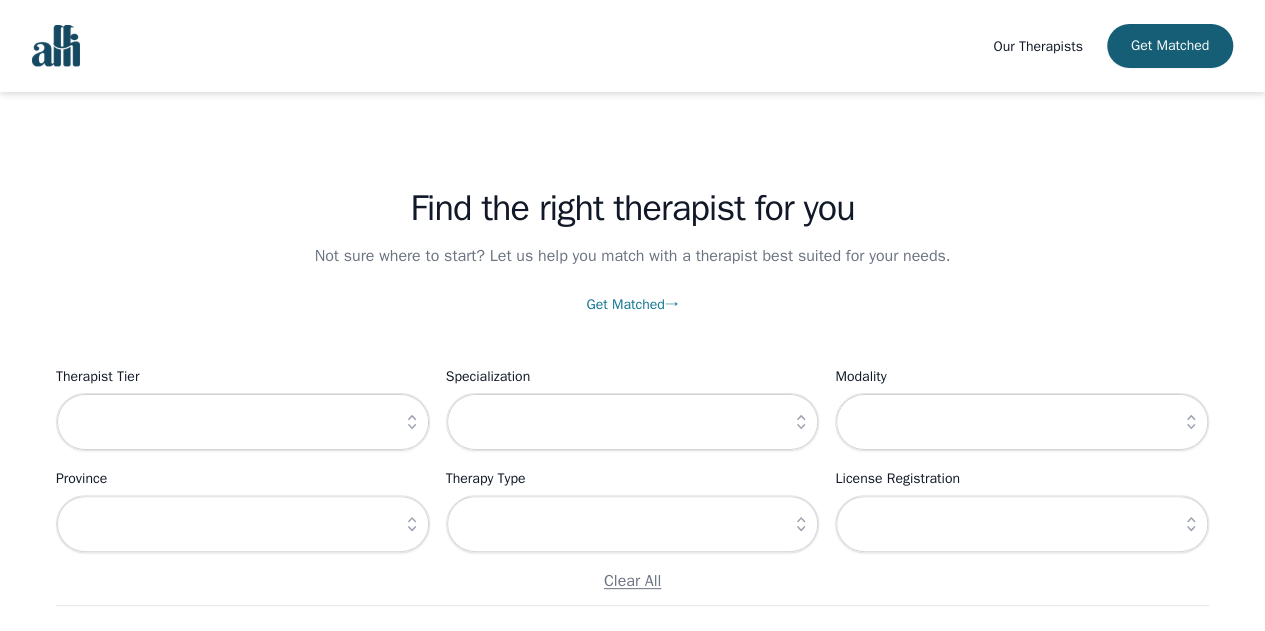 click 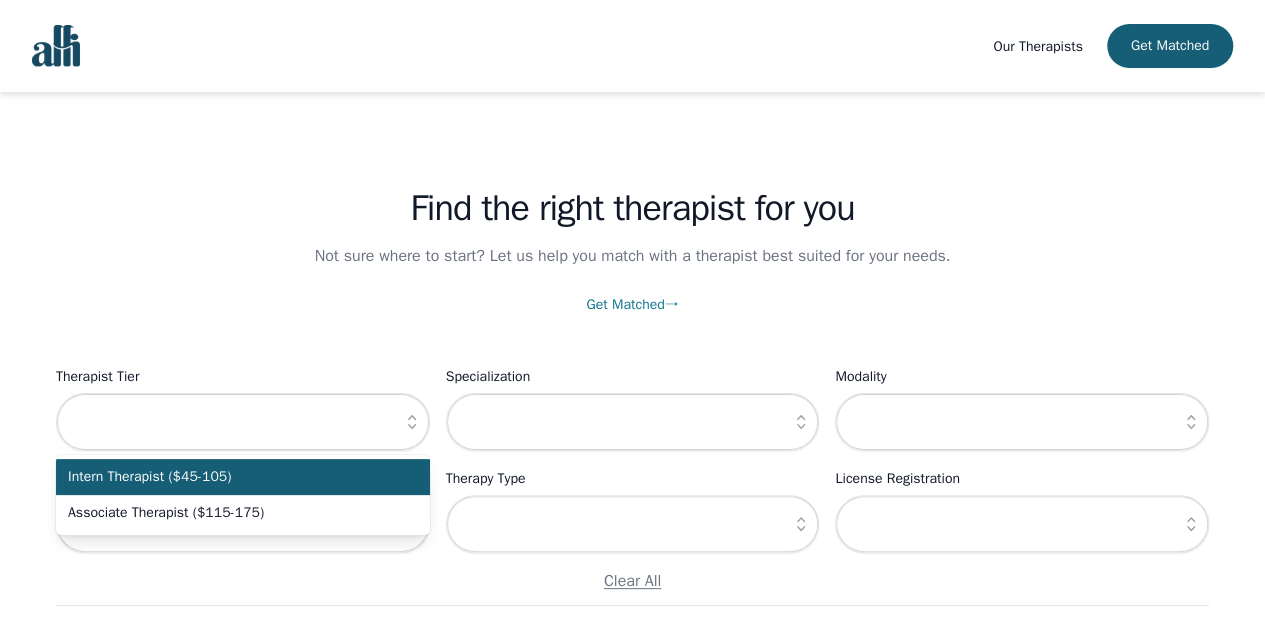 click on "Intern Therapist ($45-105)" at bounding box center [231, 477] 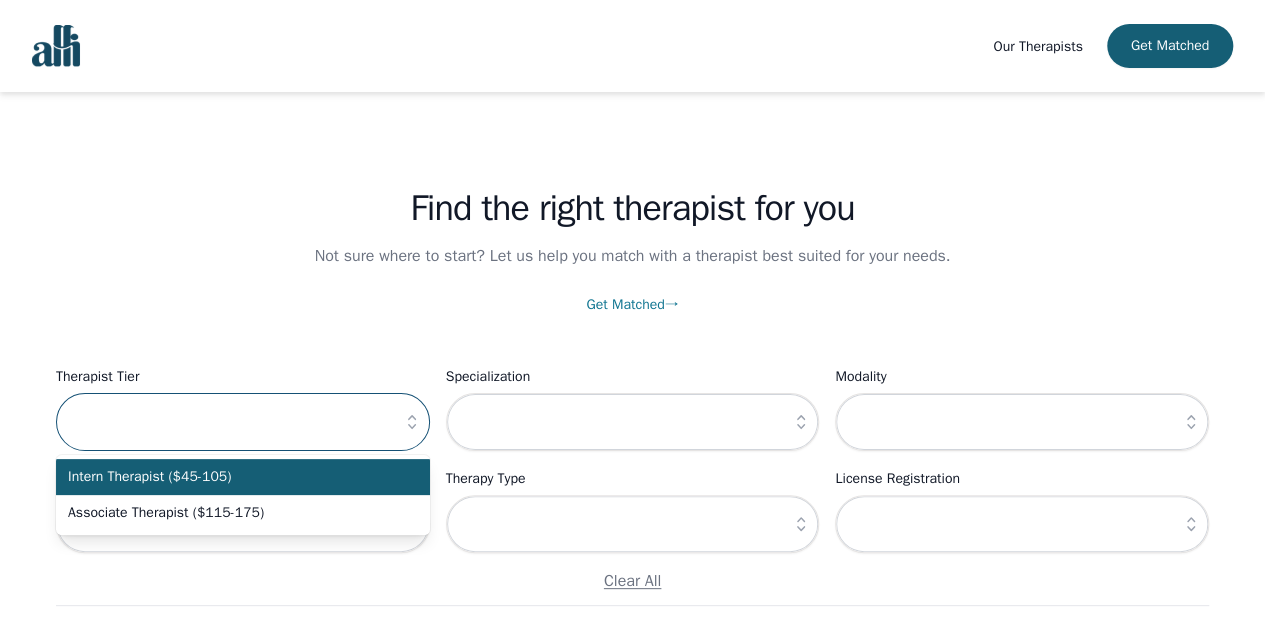 type on "Intern Therapist ($45-105)" 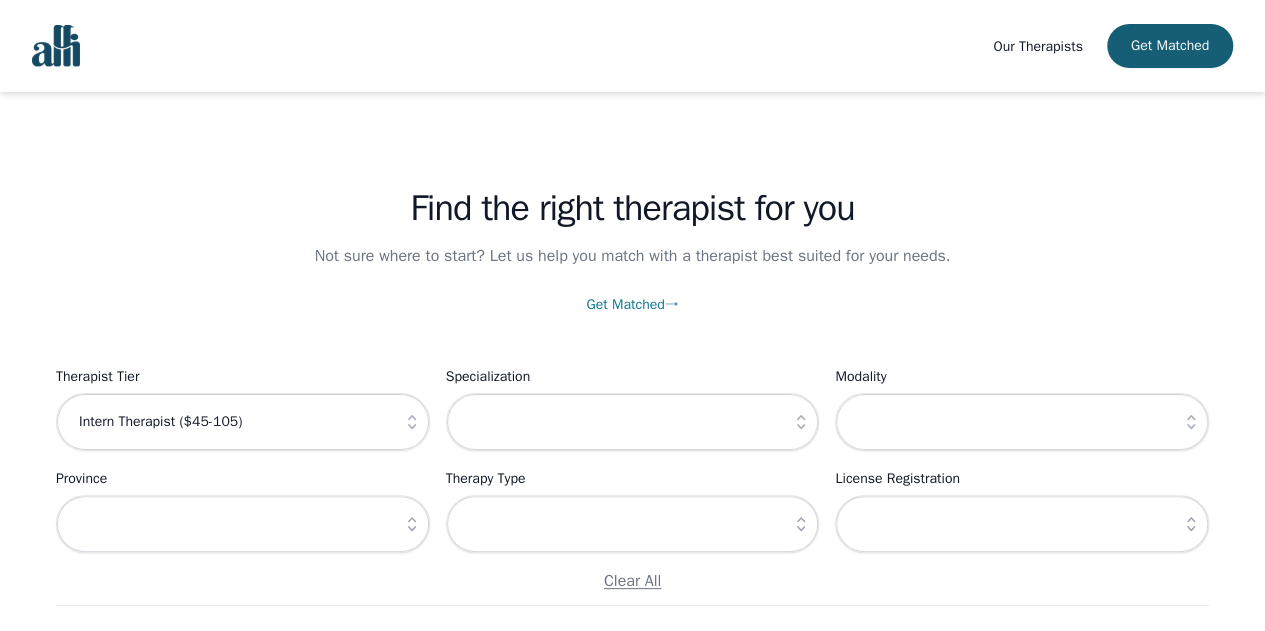 click 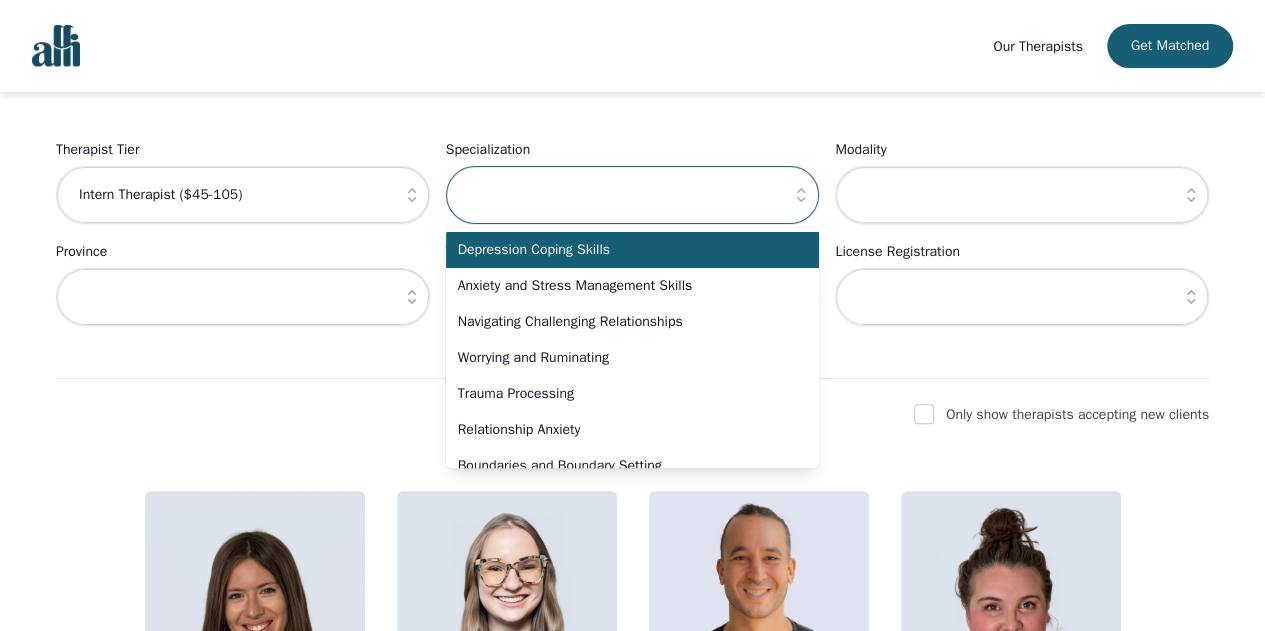 scroll, scrollTop: 228, scrollLeft: 0, axis: vertical 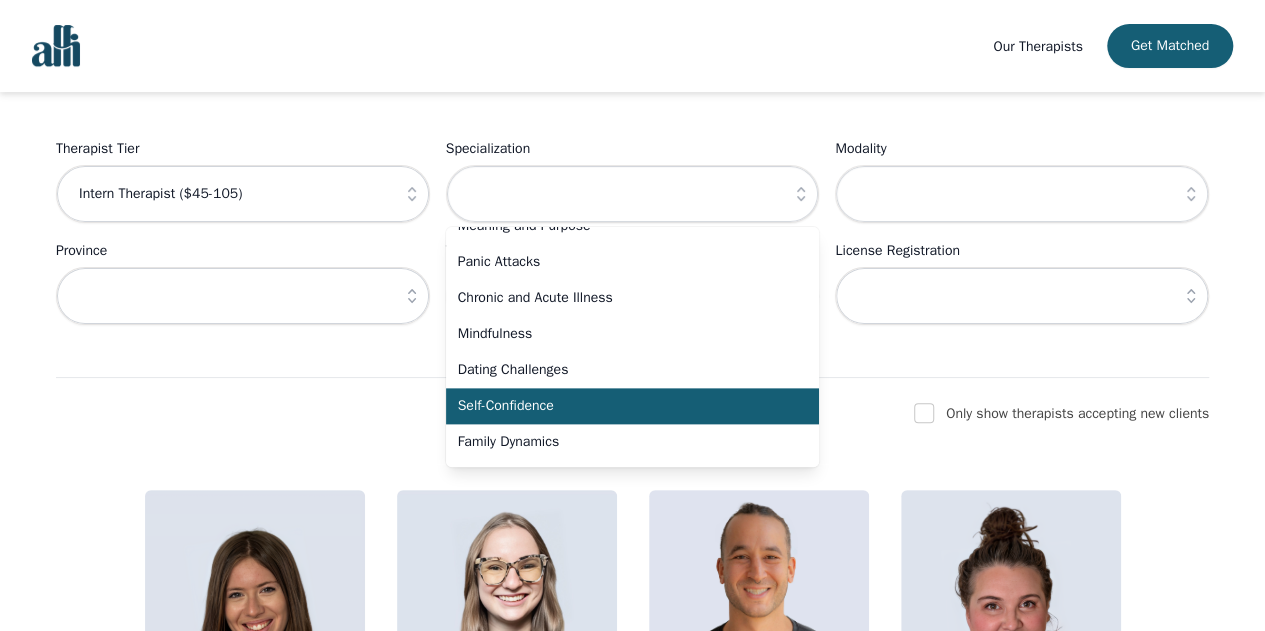 click on "Self-Confidence" at bounding box center [621, 406] 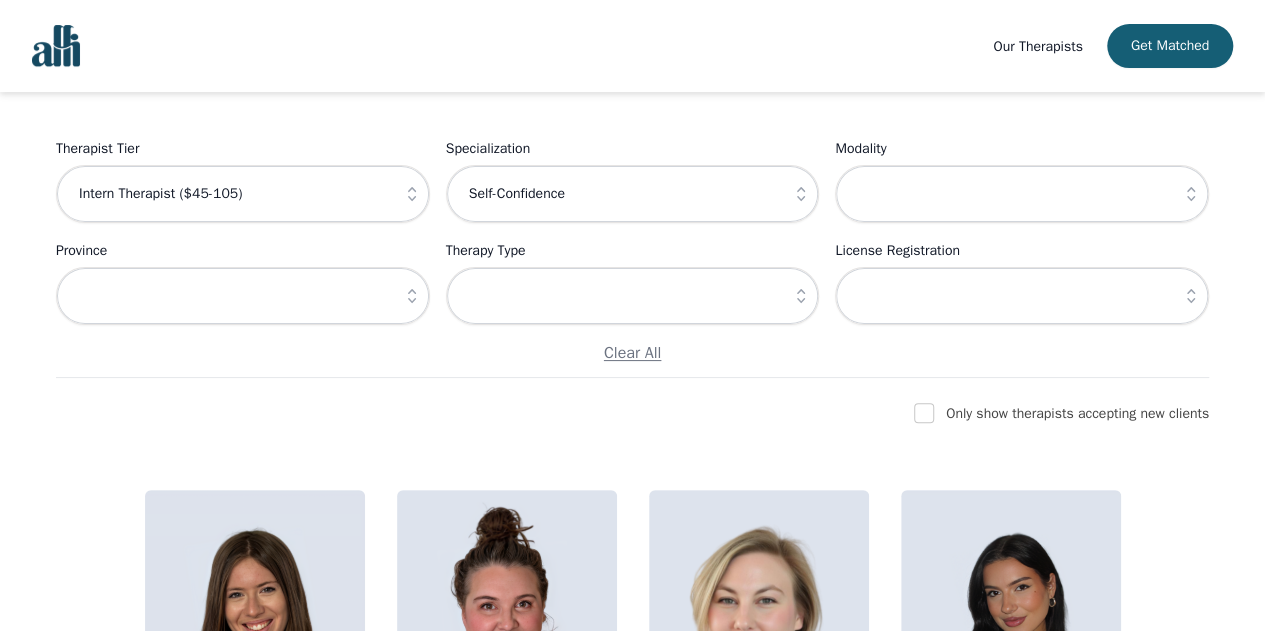 click 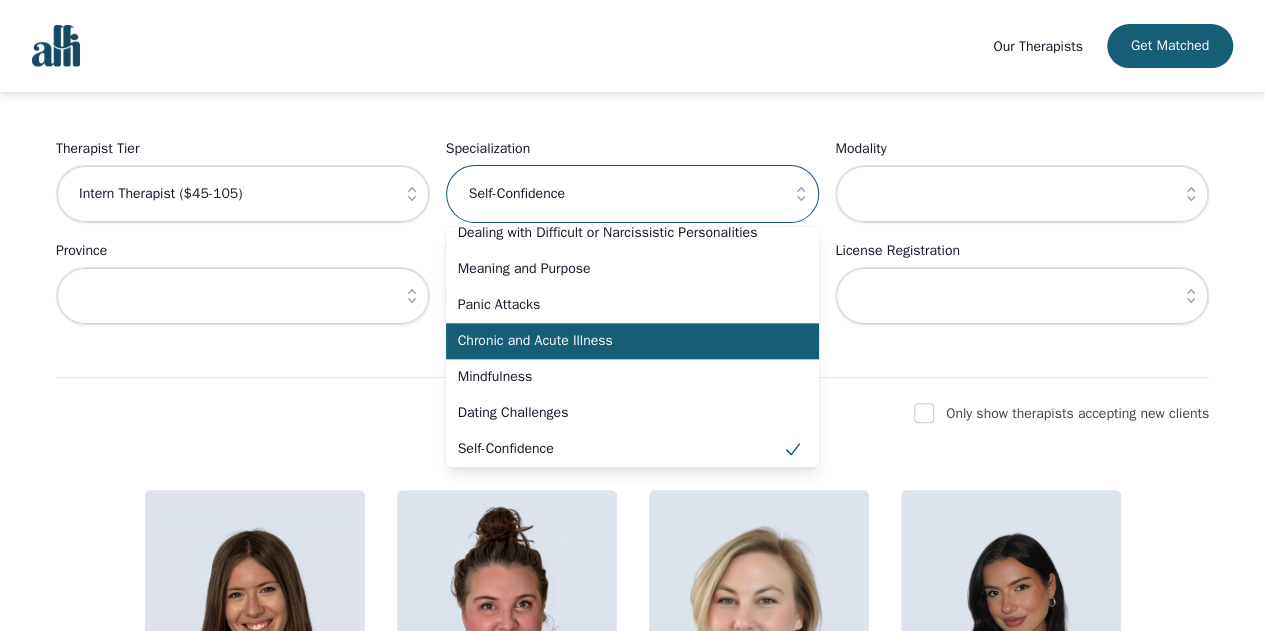 scroll, scrollTop: 1352, scrollLeft: 0, axis: vertical 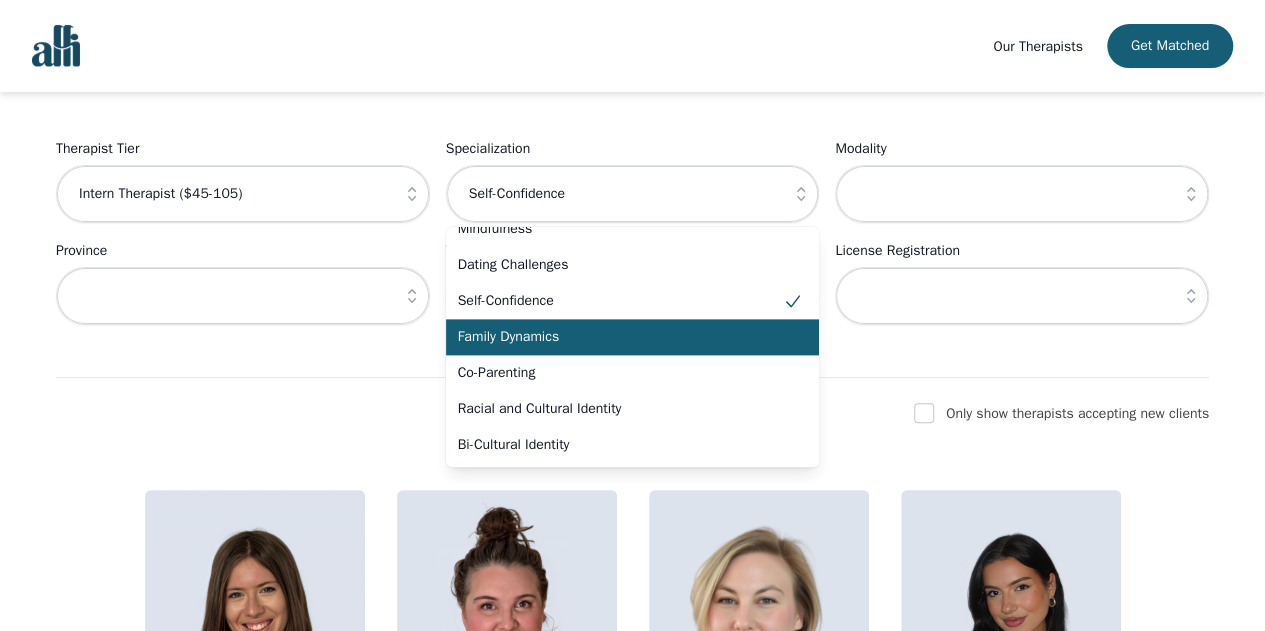 click on "Family Dynamics" at bounding box center (621, 337) 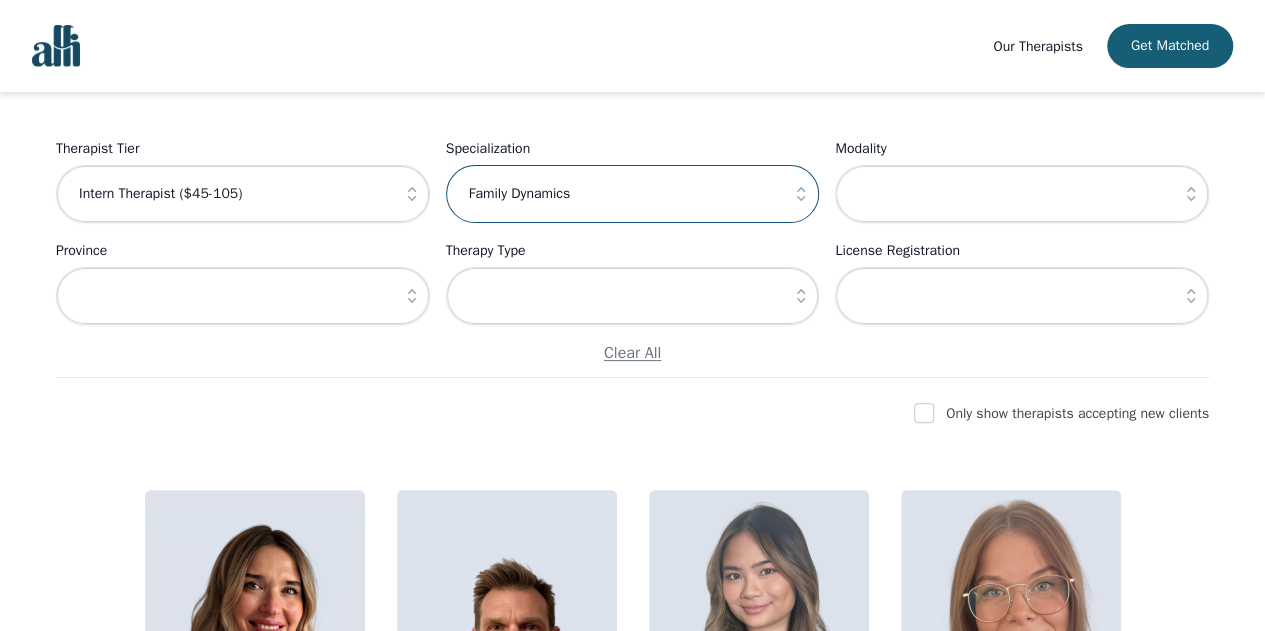 click on "Family Dynamics" at bounding box center [633, 194] 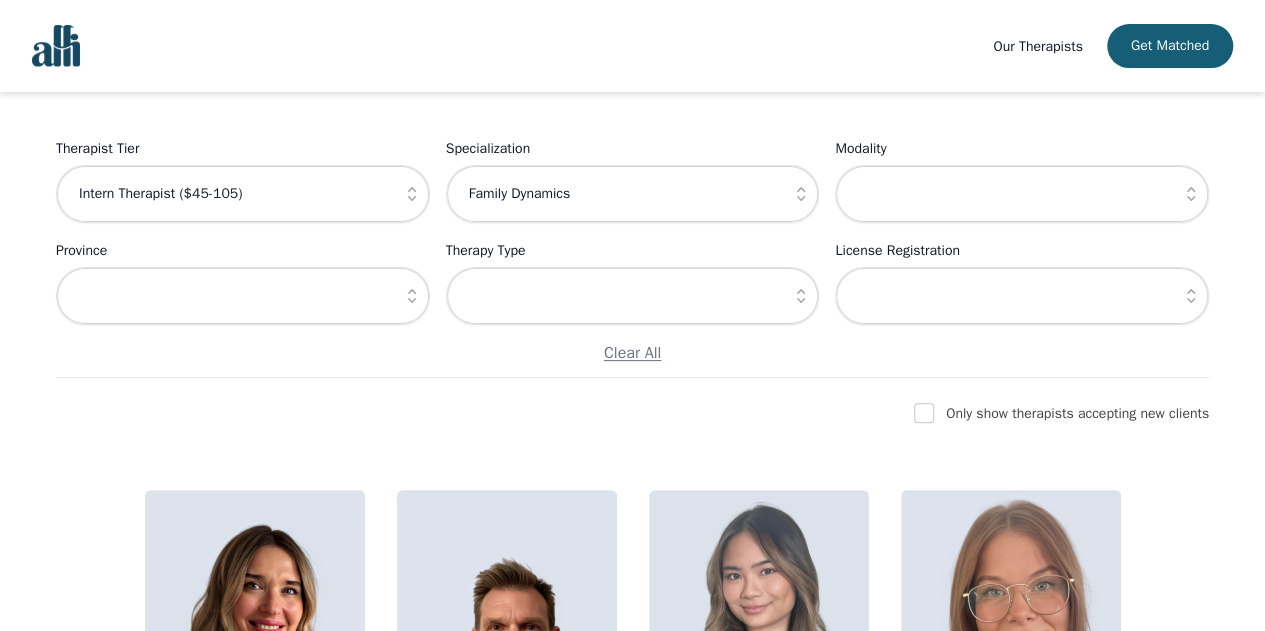 click at bounding box center (801, 194) 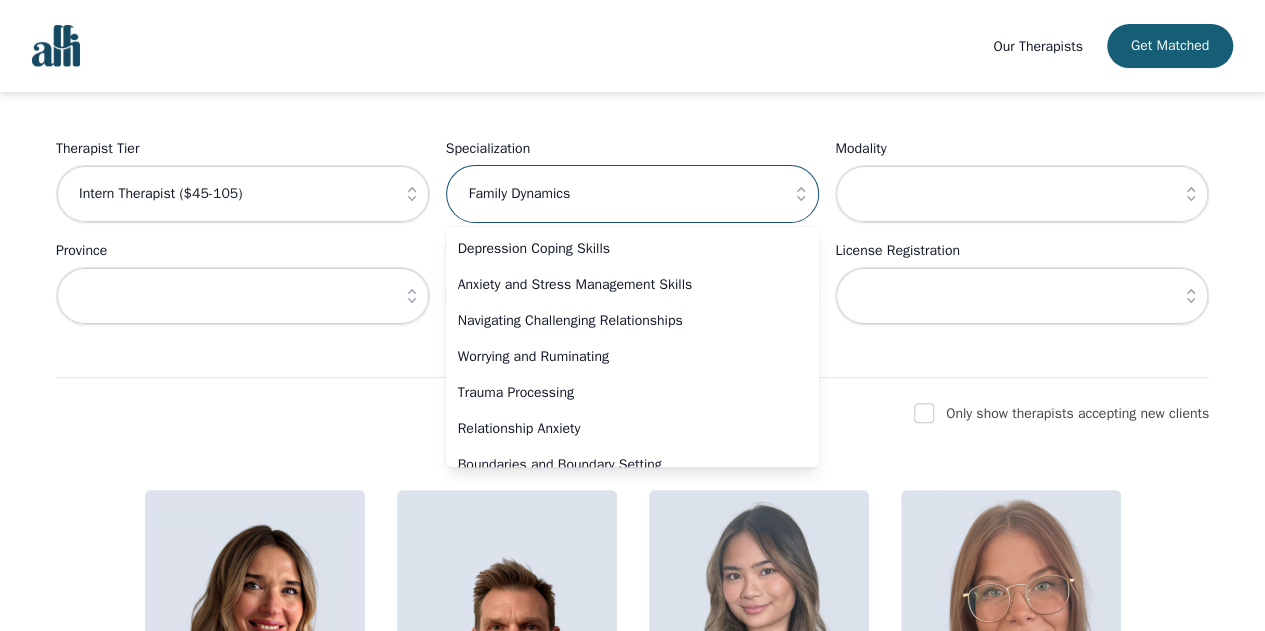 scroll, scrollTop: 1240, scrollLeft: 0, axis: vertical 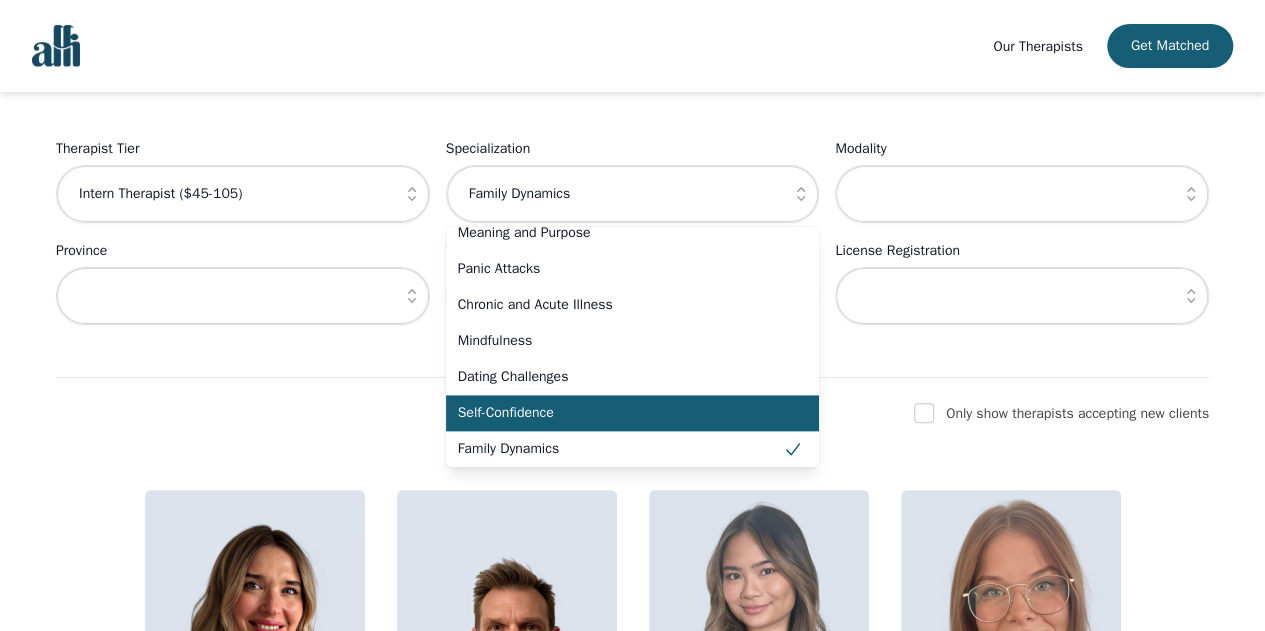 click on "Self-Confidence" at bounding box center [633, 413] 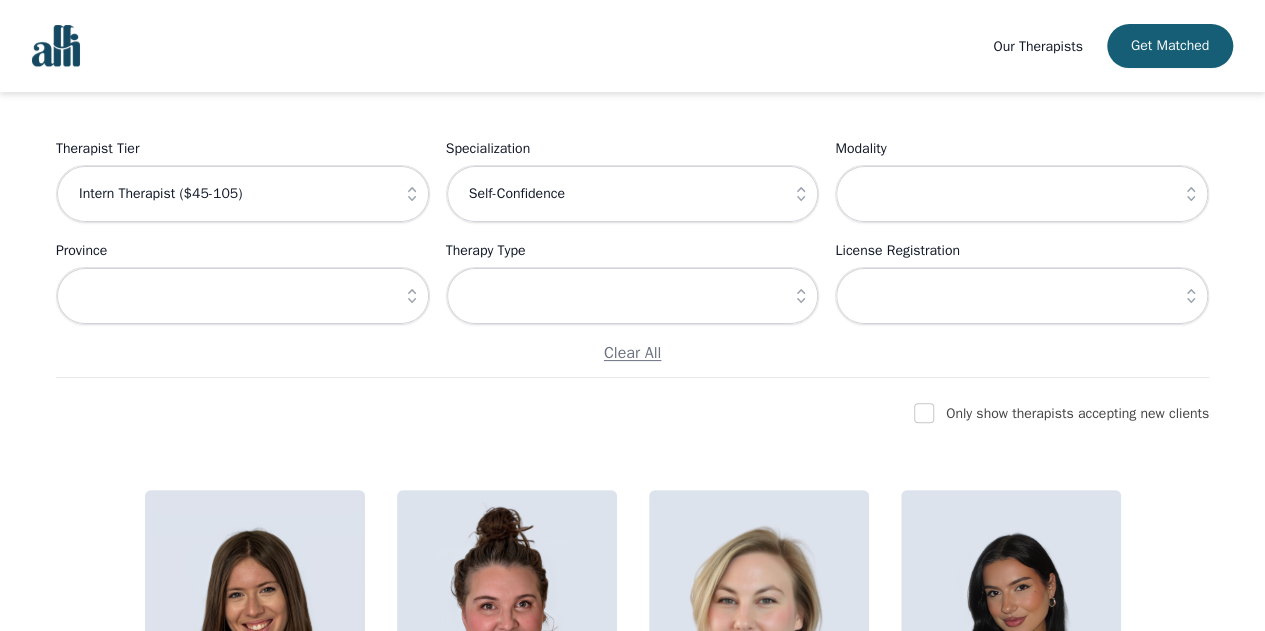 click at bounding box center (801, 194) 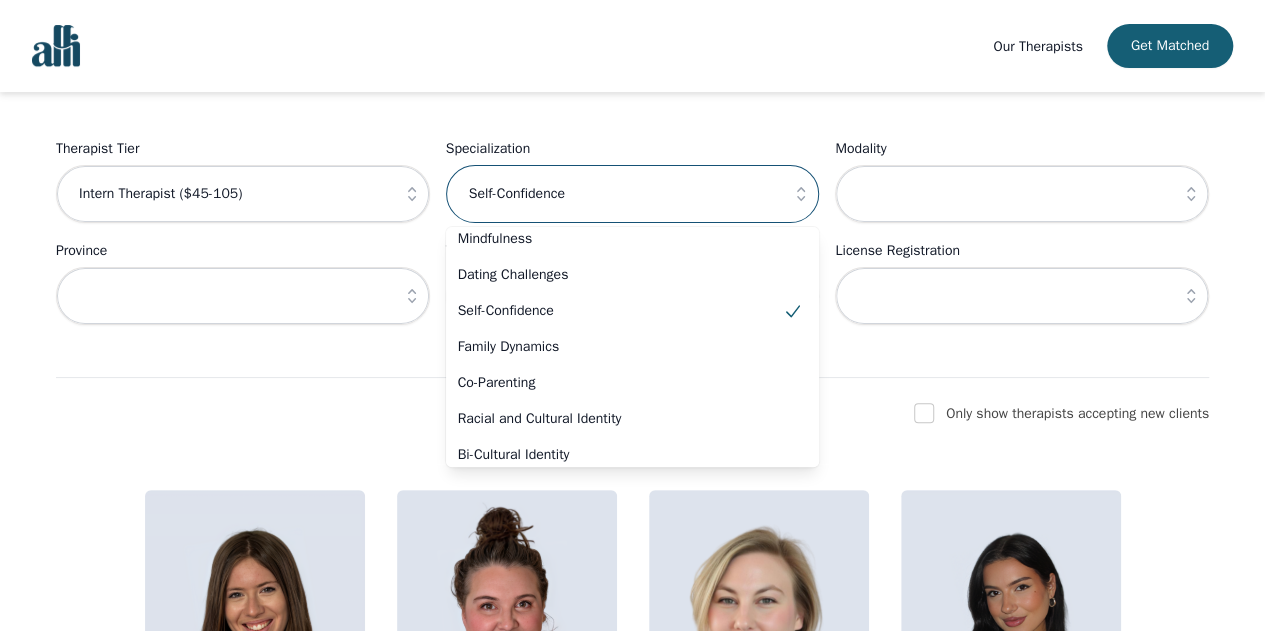 scroll, scrollTop: 1352, scrollLeft: 0, axis: vertical 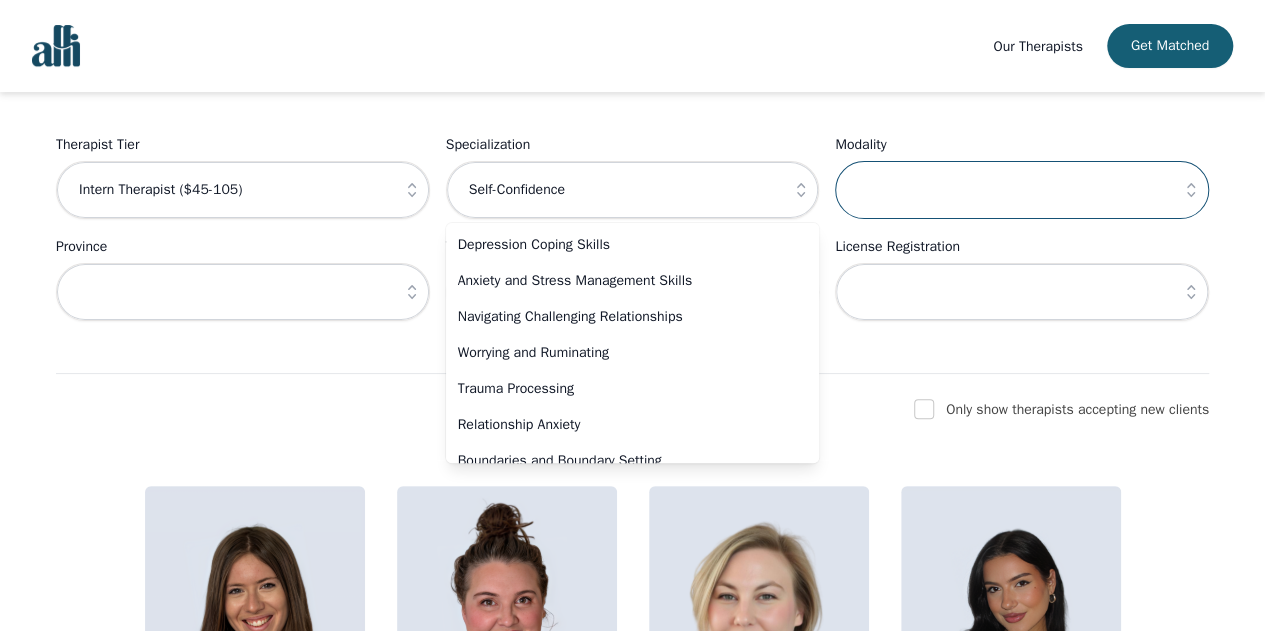 click at bounding box center (1022, 190) 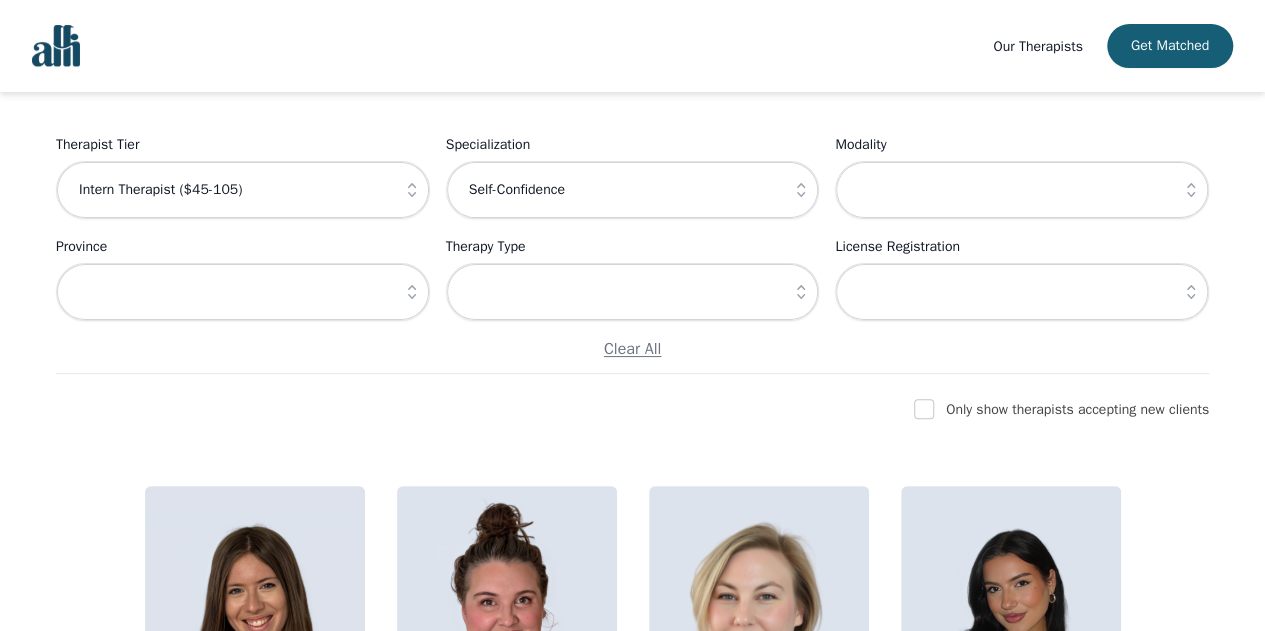 click 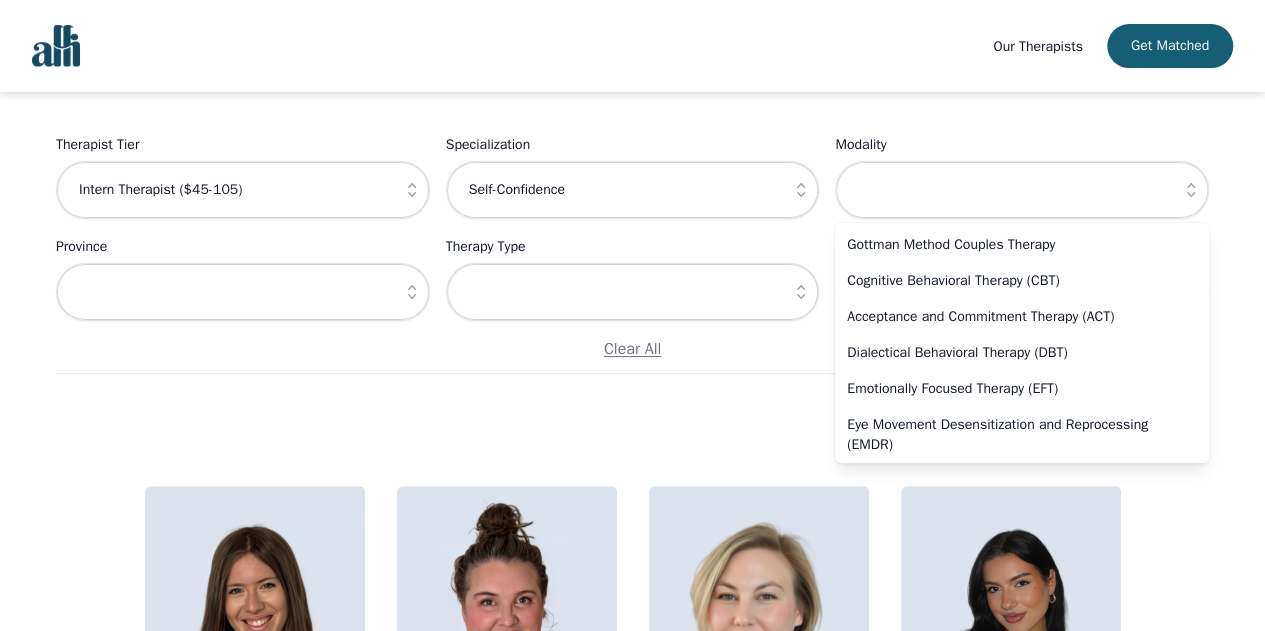 click 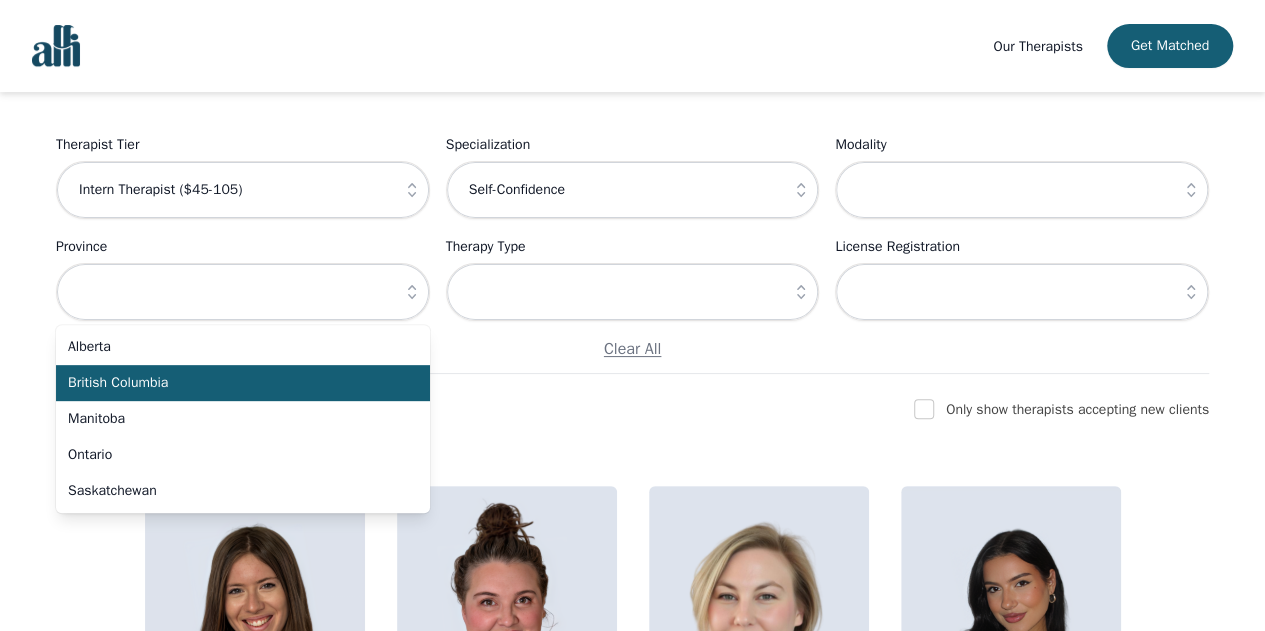 click on "British Columbia" at bounding box center (231, 383) 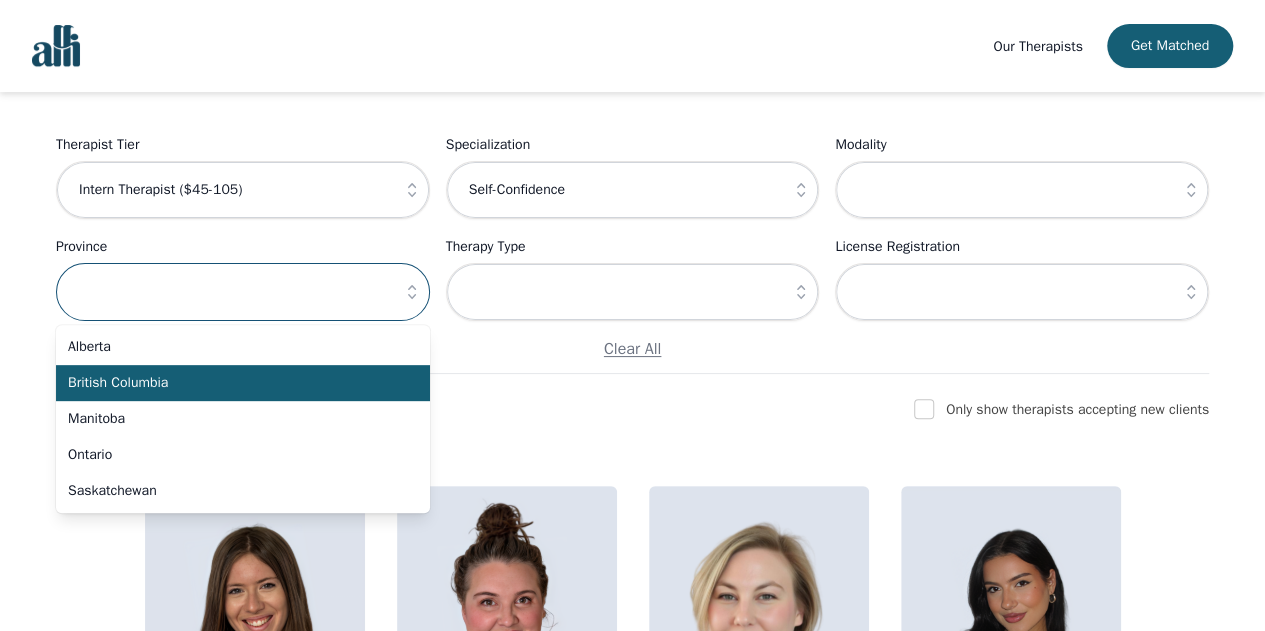 type on "British Columbia" 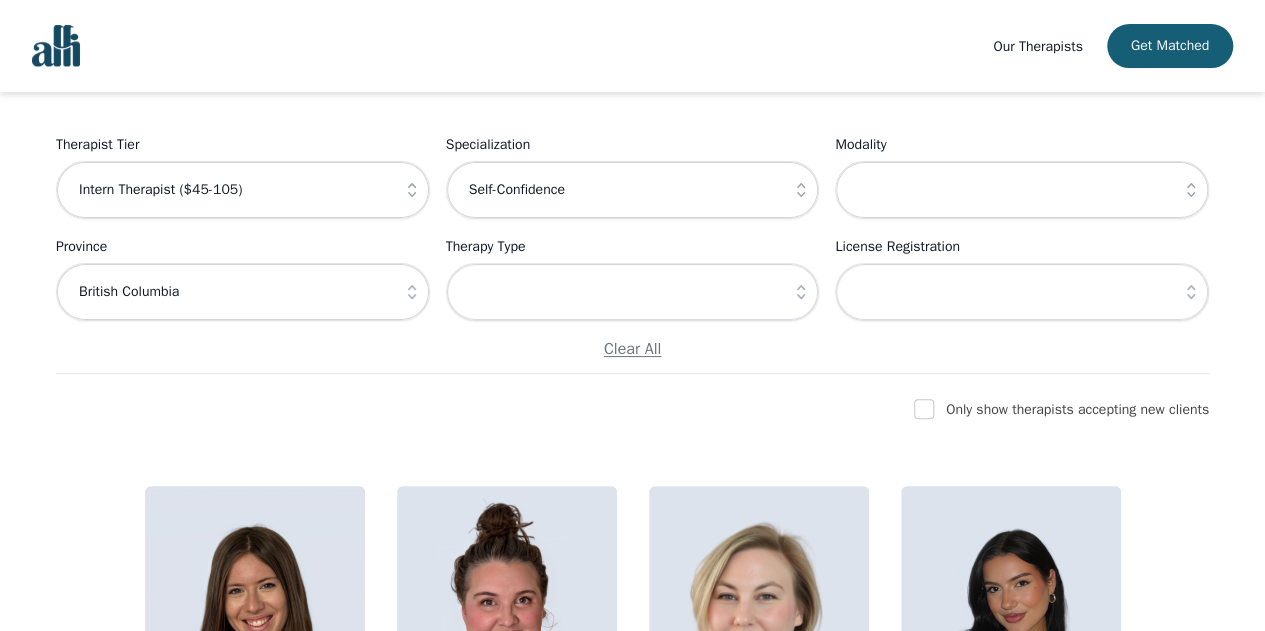 click at bounding box center (801, 292) 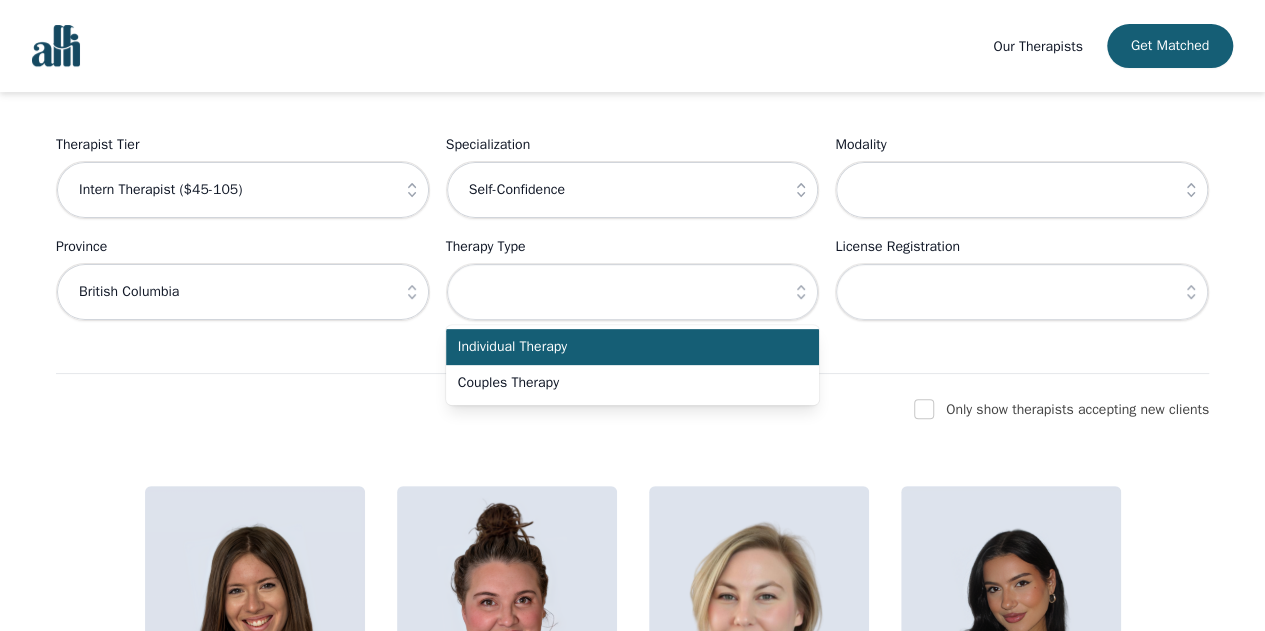 click on "Individual Therapy" at bounding box center [621, 347] 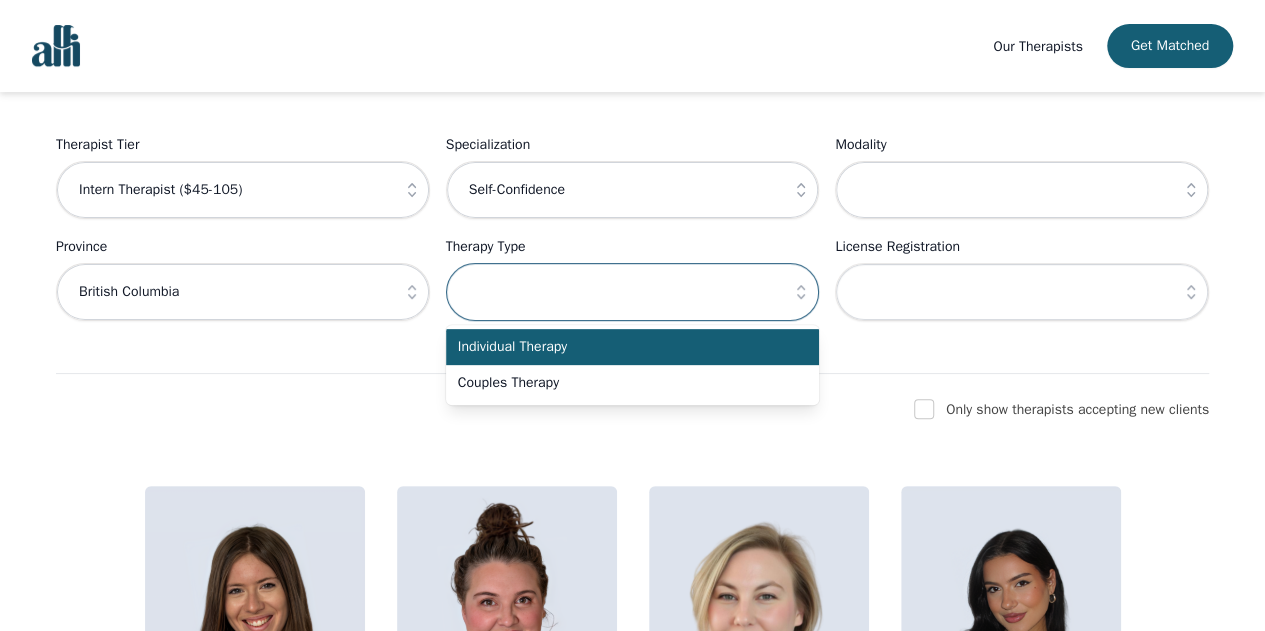 type on "Individual Therapy" 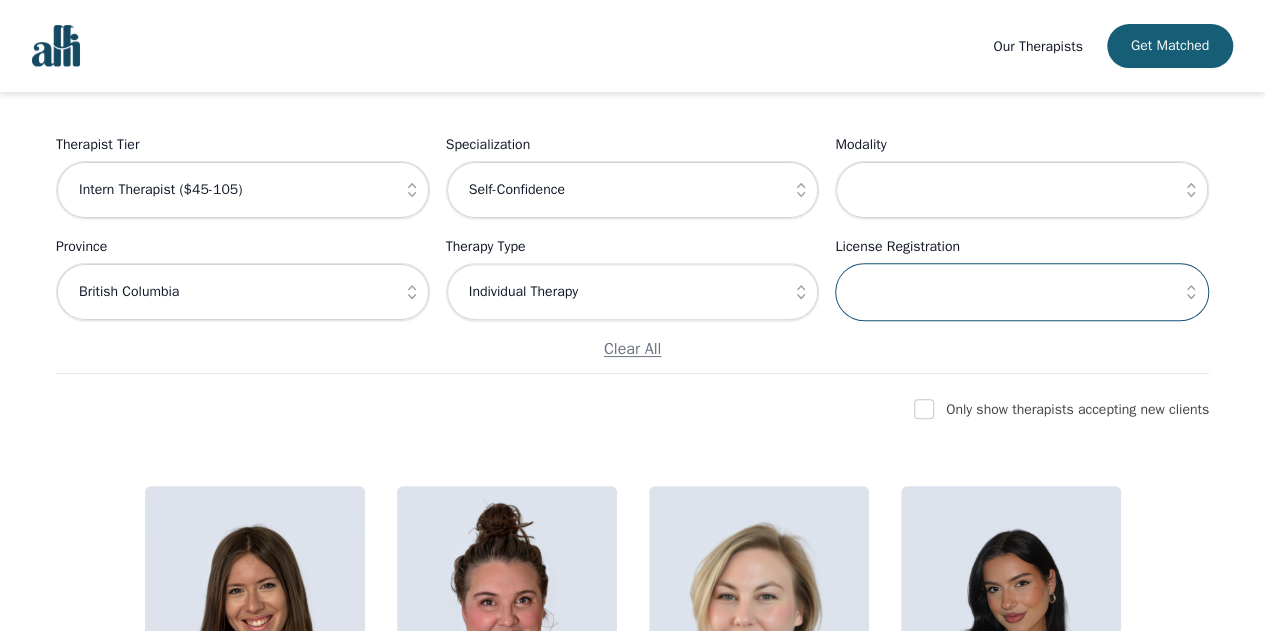 drag, startPoint x: 1166, startPoint y: 296, endPoint x: 1185, endPoint y: 296, distance: 19 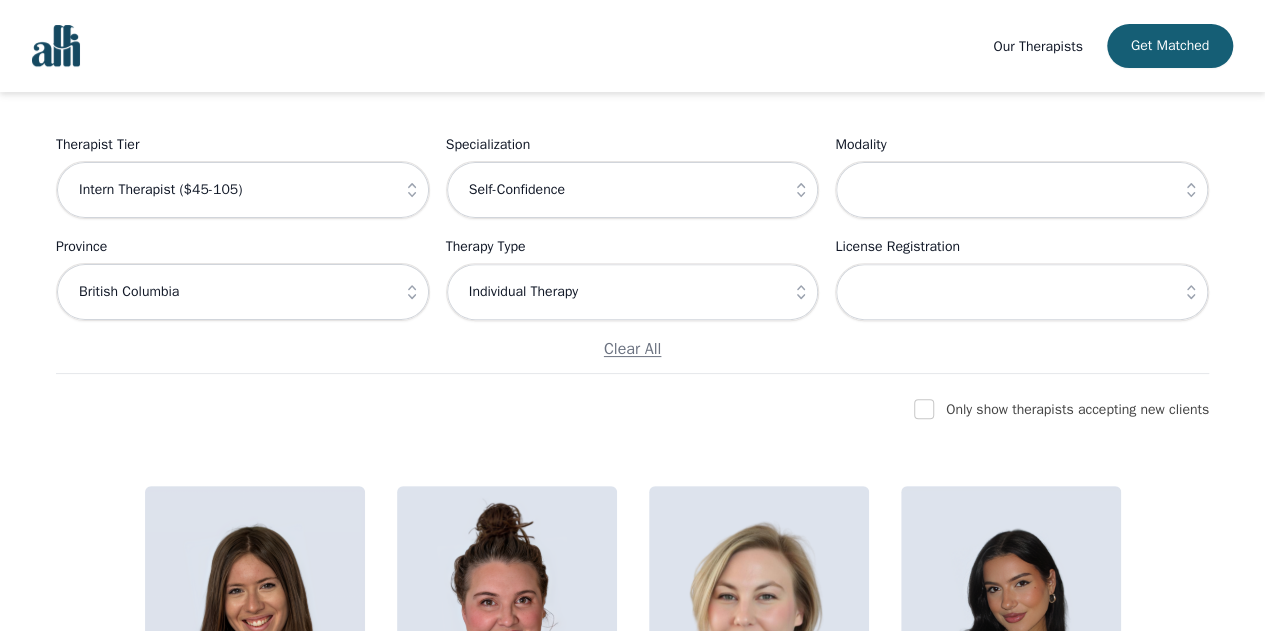 click 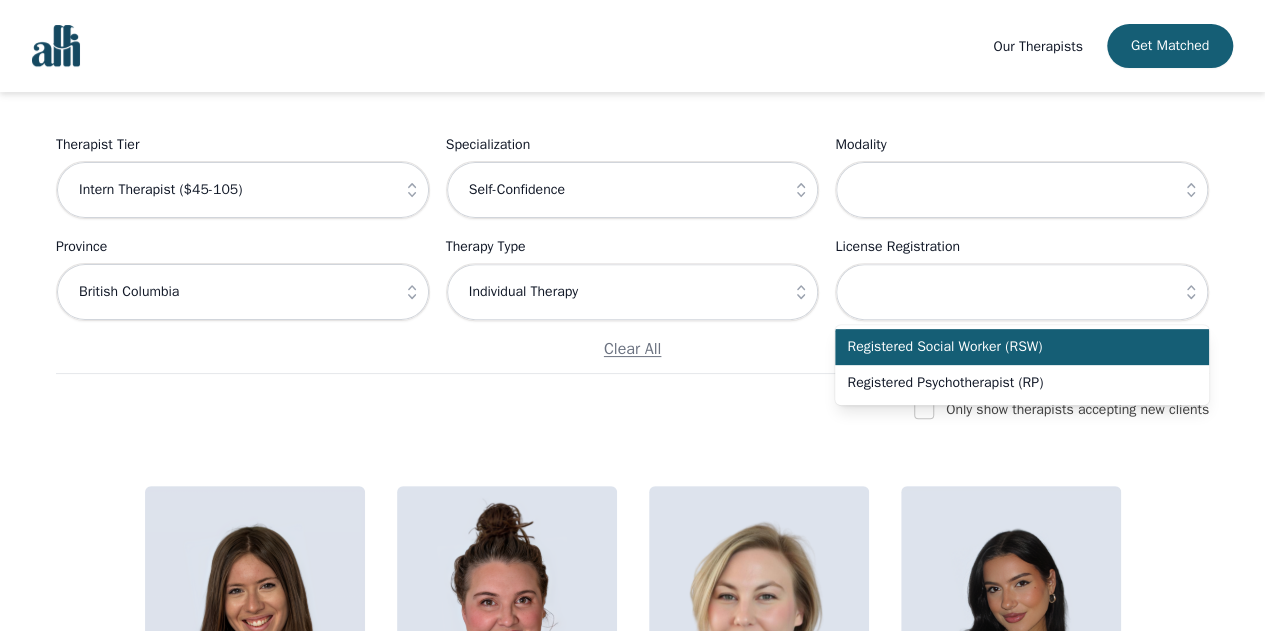 click 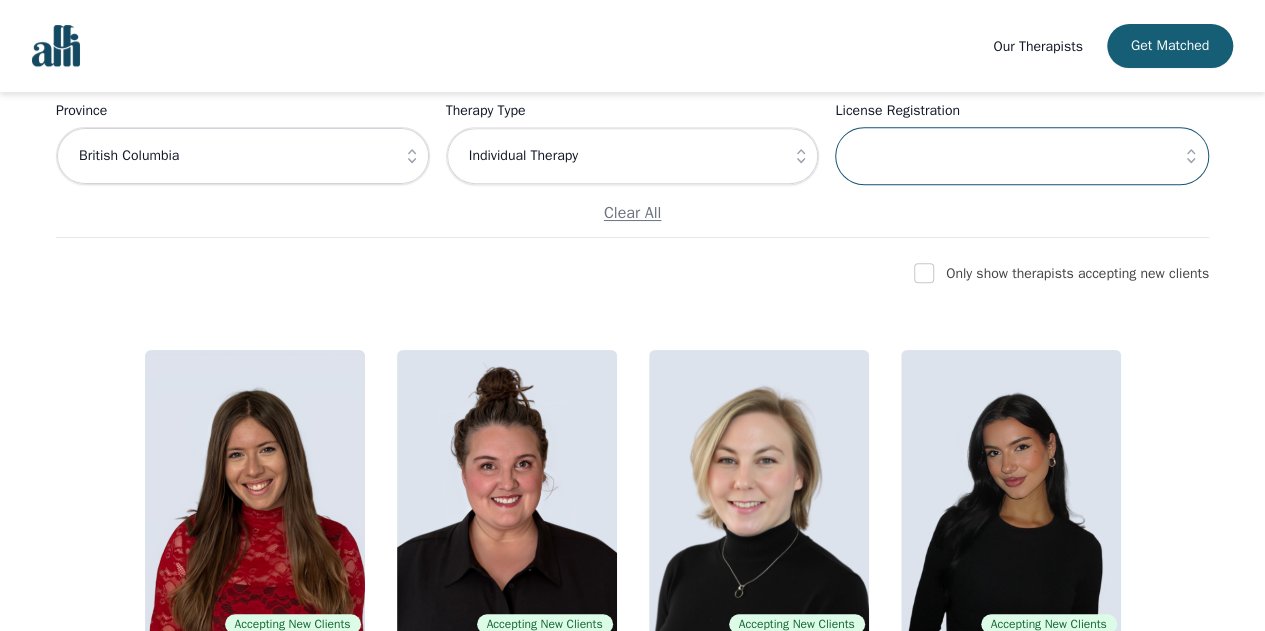 scroll, scrollTop: 395, scrollLeft: 0, axis: vertical 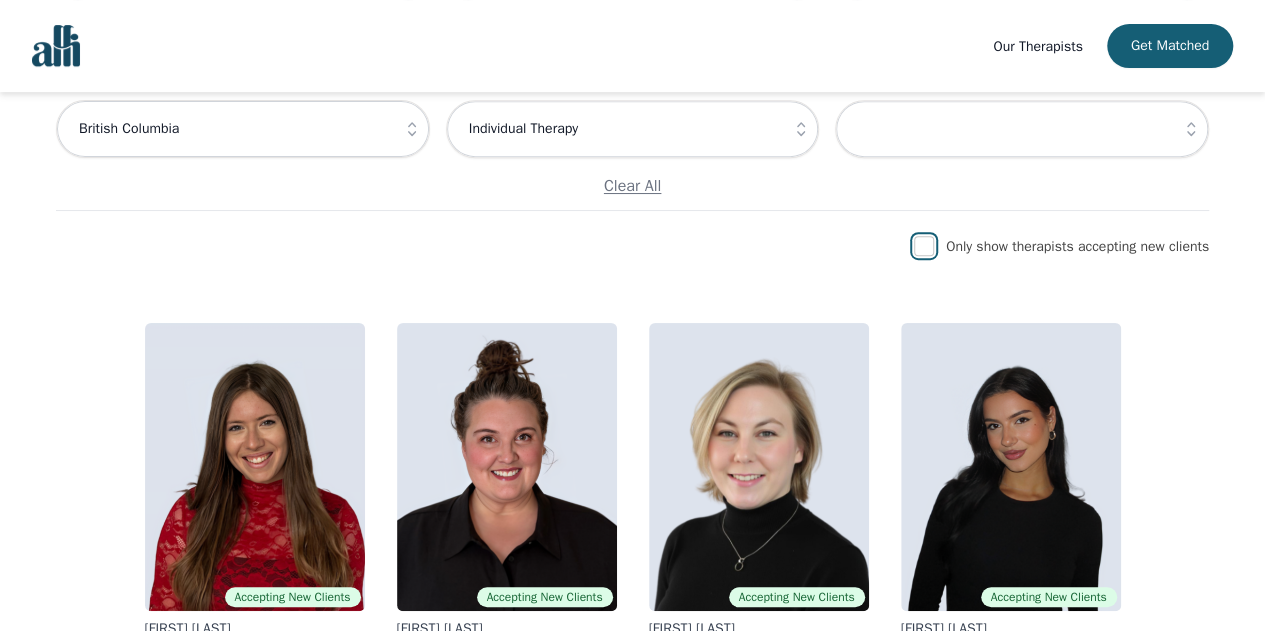 click at bounding box center [924, 246] 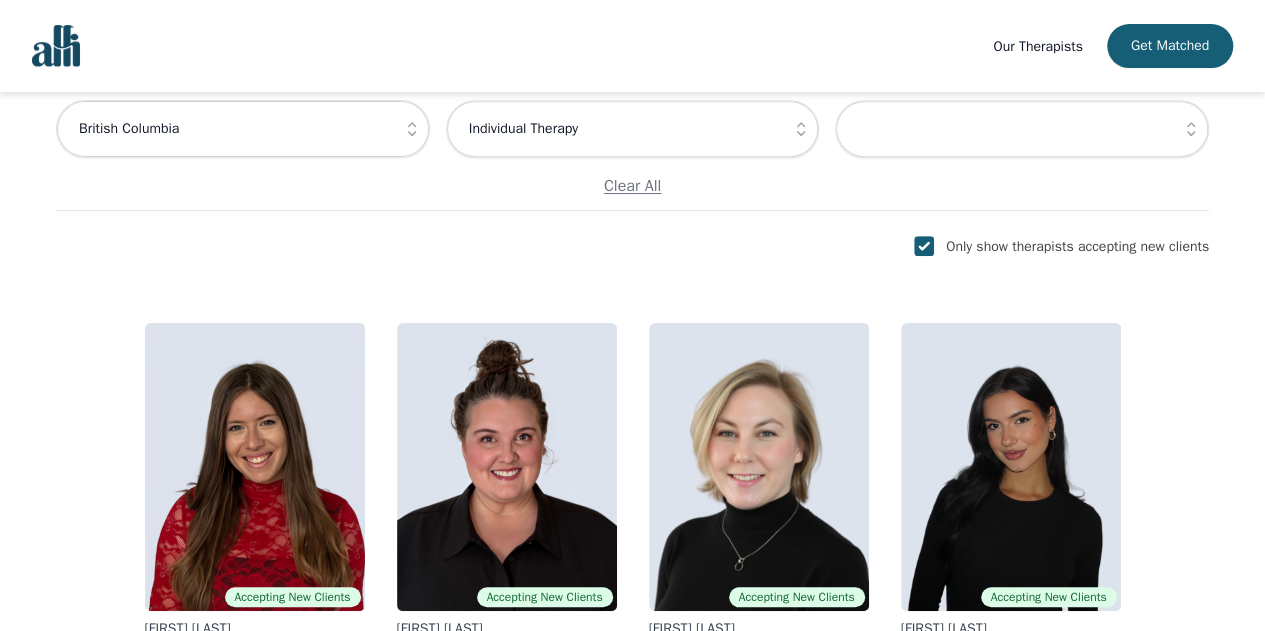 click on "Find the right therapist for you Not sure where to start? Let us help you match with a therapist best suited for your needs. Get Matched  → Filter Therapists Therapist Tier Intern Therapist ($45-105) Specialization Self-Confidence Modality Province British Columbia Therapy Type Individual Therapy License Registration Clear All Only show therapists accepting new clients Accepting New Clients Alisha Levine Registered Psychotherapist (Qualifying) Intern Therapist Accepting New Clients Janelle Rushton Registered Psychotherapist (Qualifying) Intern Therapist Accepting New Clients Jocelyn Crawford Registered Psychotherapist (Qualifying) Intern Therapist Accepting New Clients Alyssa Tweedie Registered Psychotherapist (Qualifying) Intern Therapist Accepting New Clients Saba Salemi Intern Therapist Accepting New Clients Vanessa Morcone Registered Psychotherapist (Qualifying) Intern Therapist Accepting New Clients Abby Tait Intern Therapist Accepting New Clients Ghazaleh Bozorg Registered Psychotherapist (Qualifying)" at bounding box center (632, 1360) 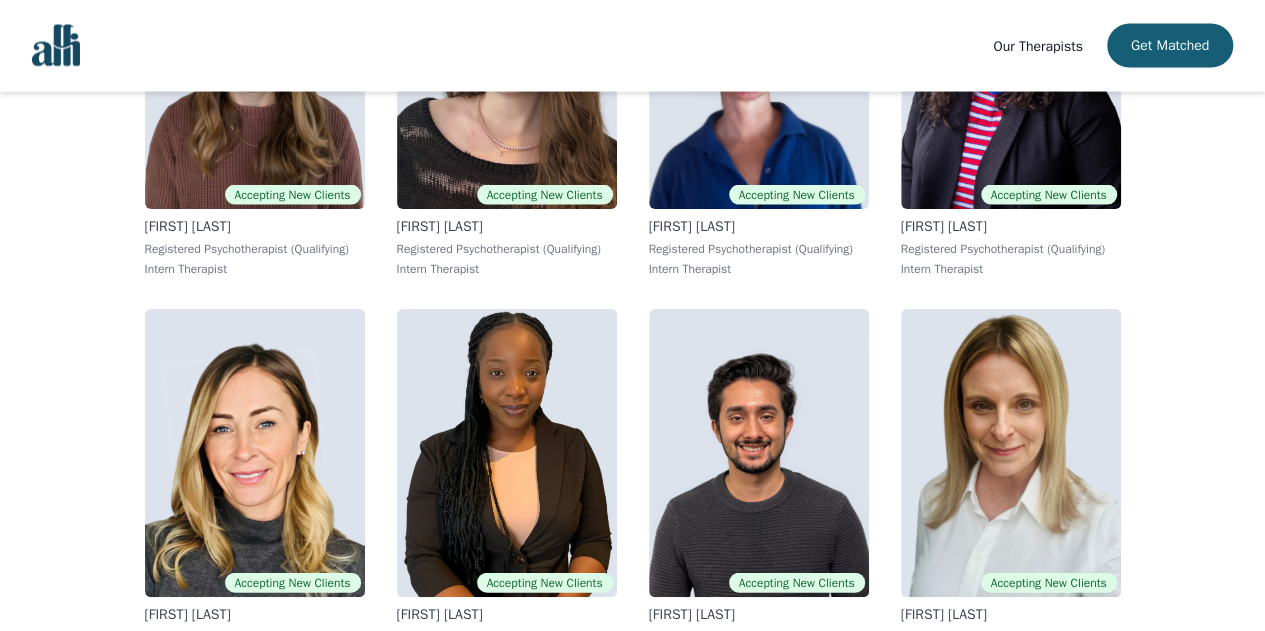 scroll, scrollTop: 2055, scrollLeft: 0, axis: vertical 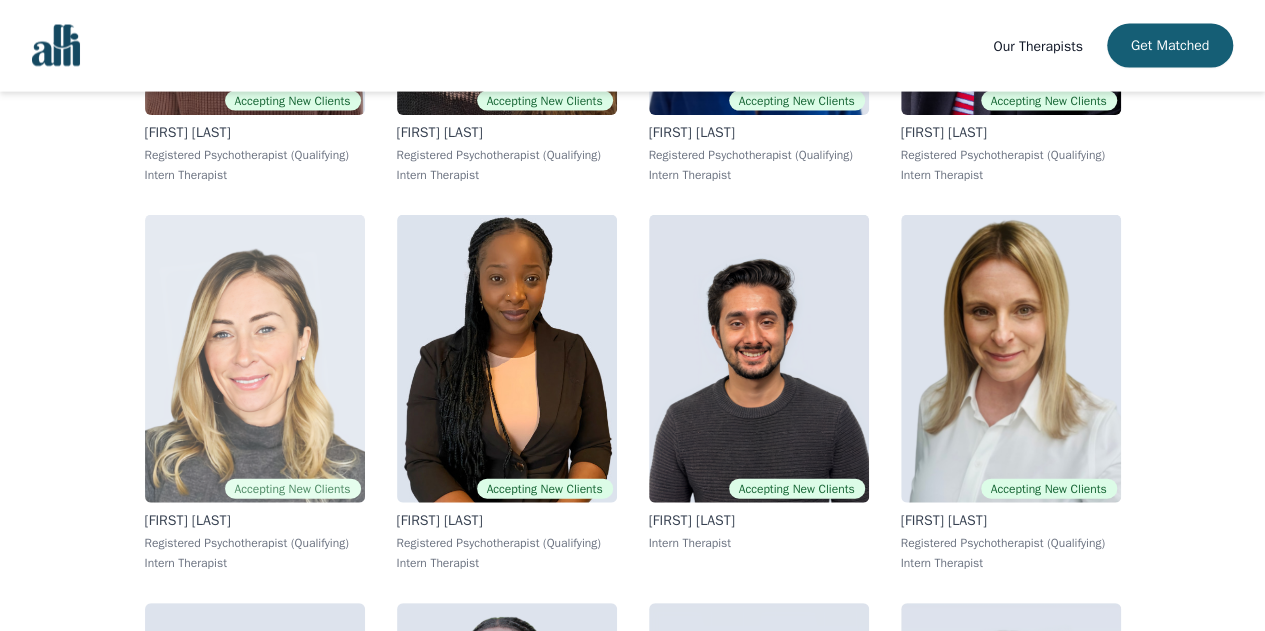 click at bounding box center (255, 359) 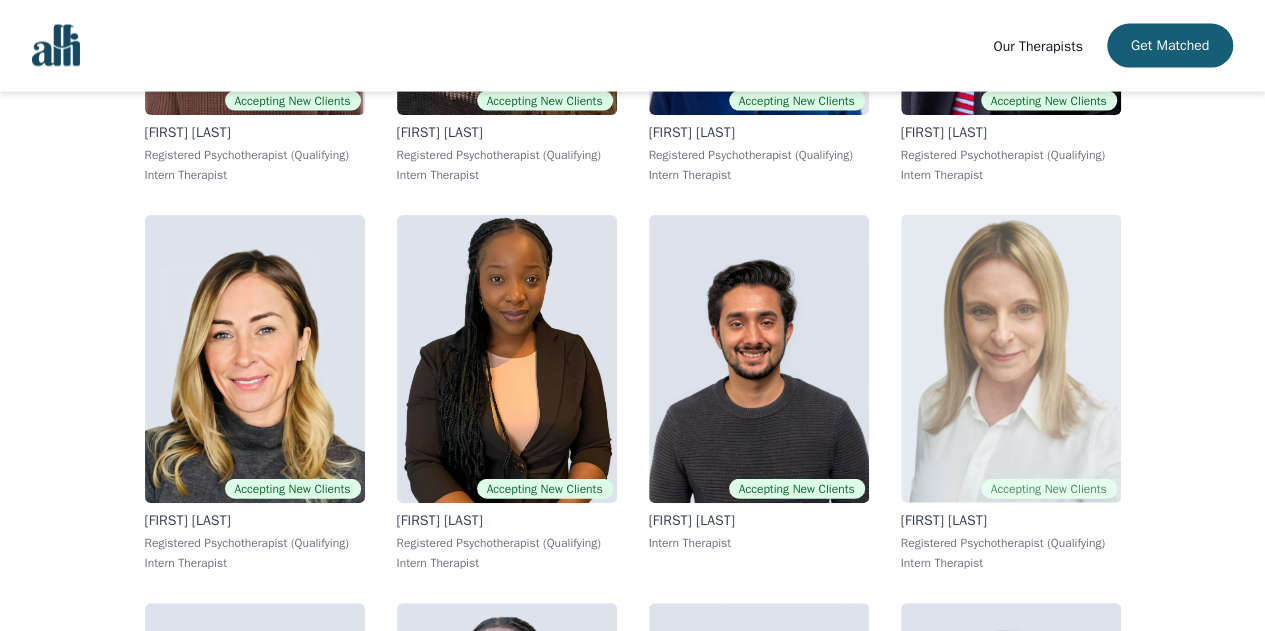 click at bounding box center [1011, 359] 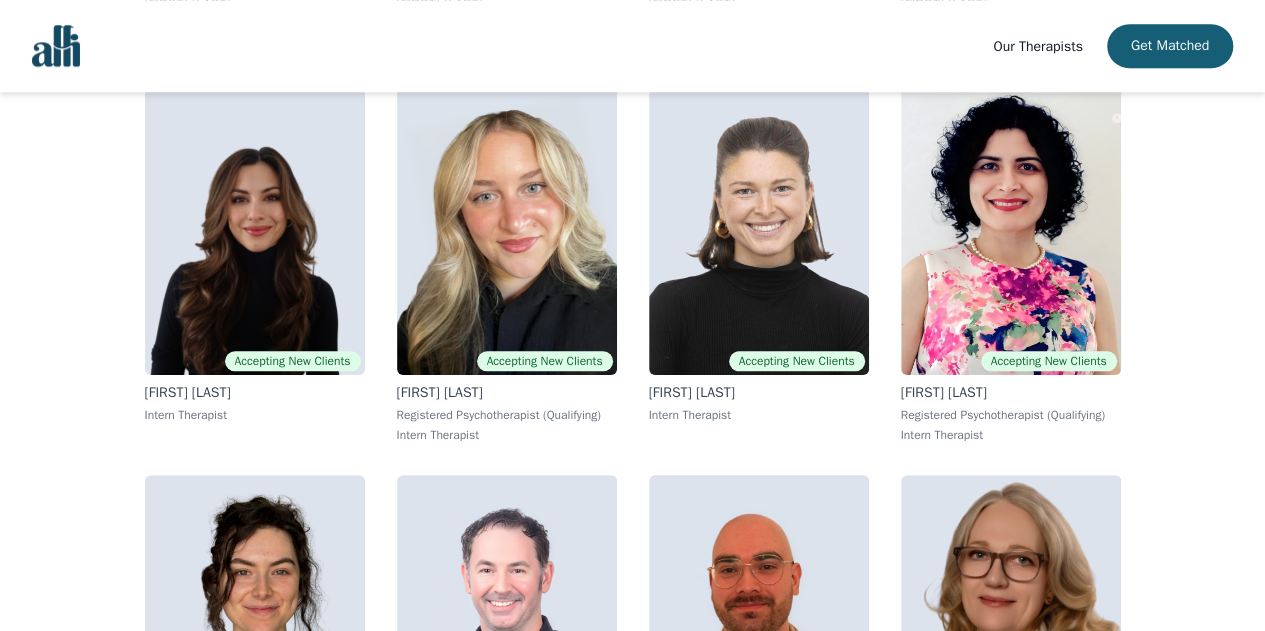 scroll, scrollTop: 765, scrollLeft: 0, axis: vertical 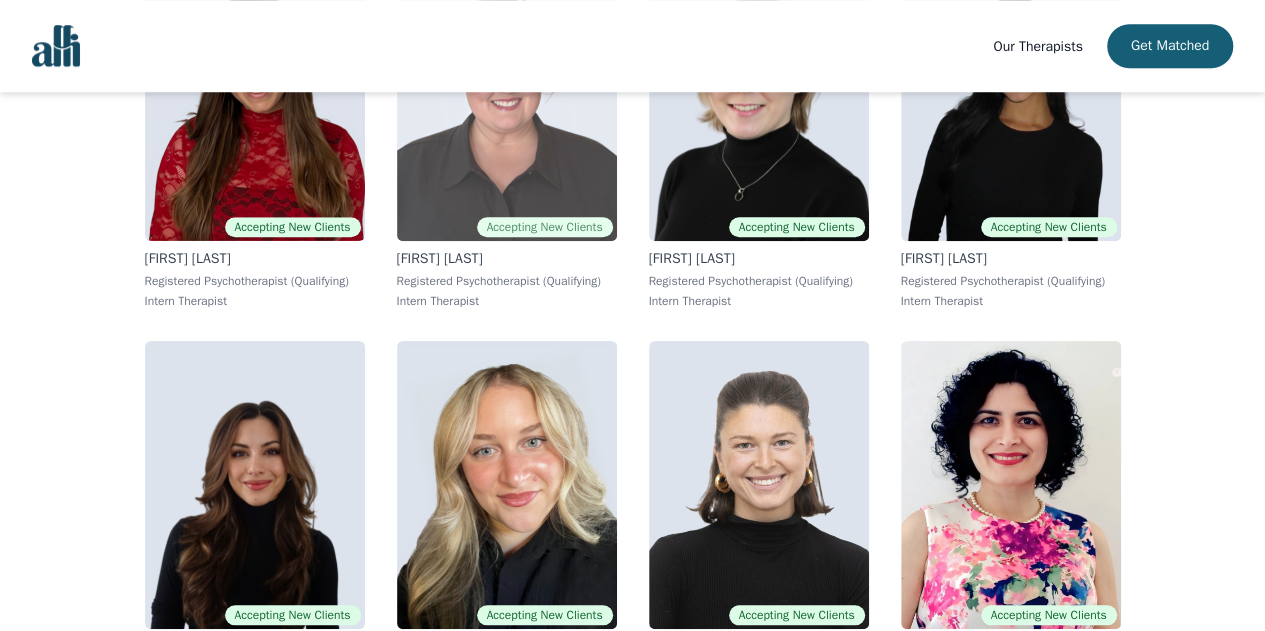 click at bounding box center [507, 97] 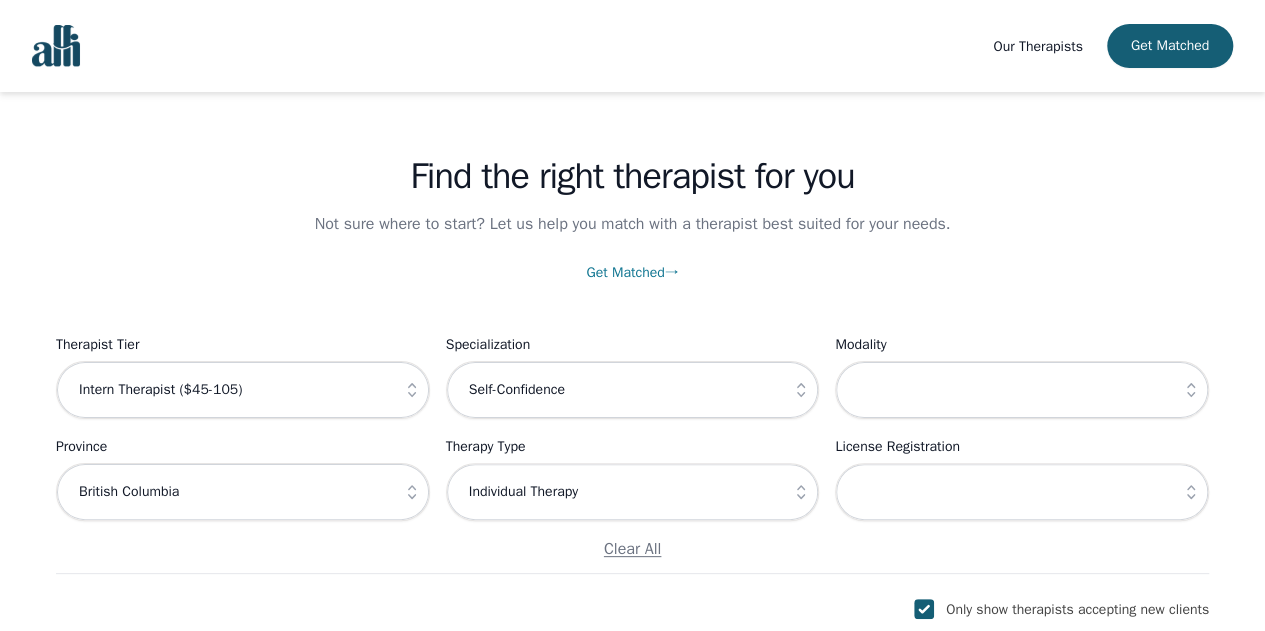 scroll, scrollTop: 0, scrollLeft: 0, axis: both 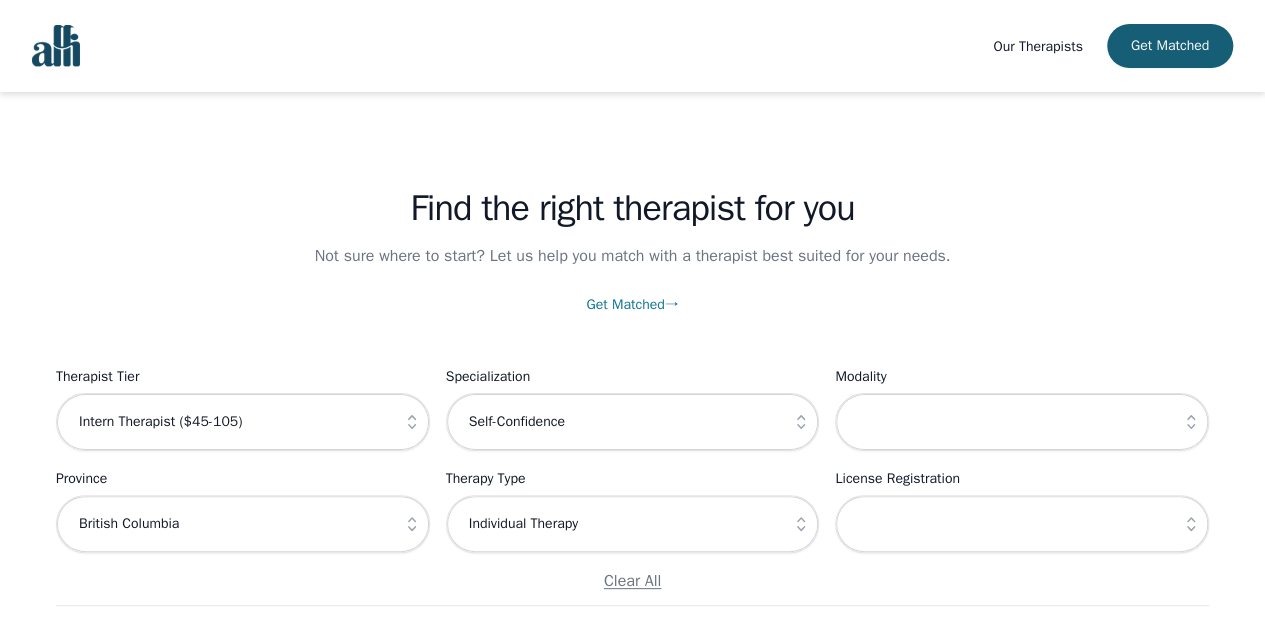 click 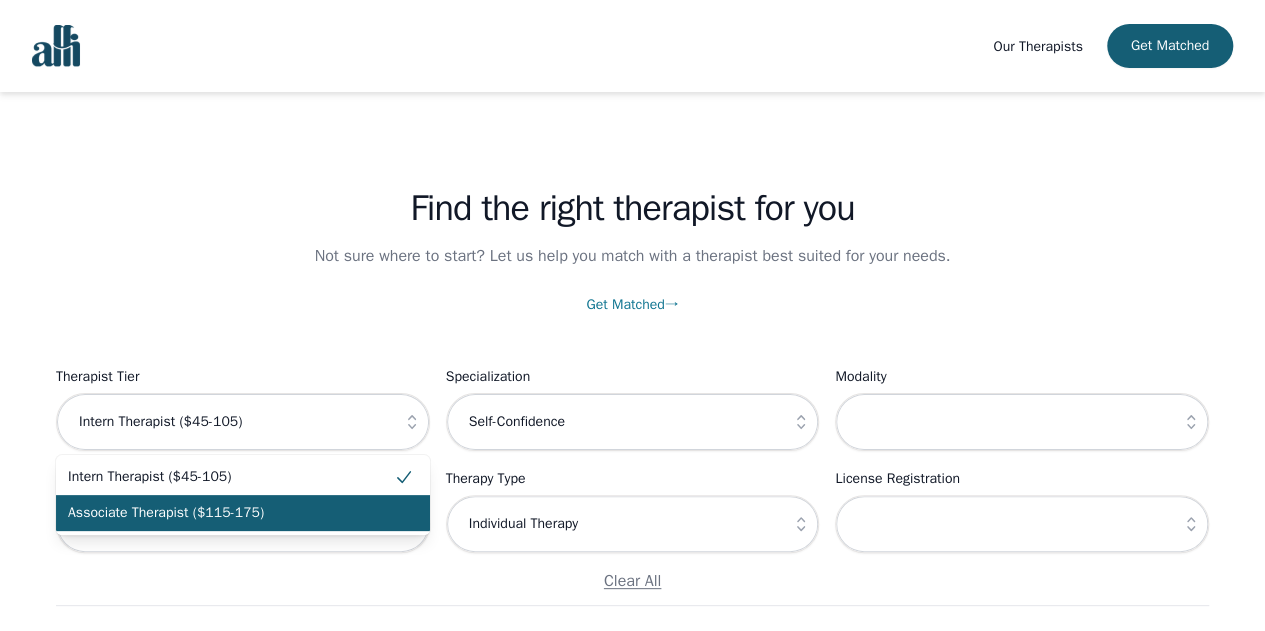 click on "Associate Therapist ($115-175)" at bounding box center (231, 513) 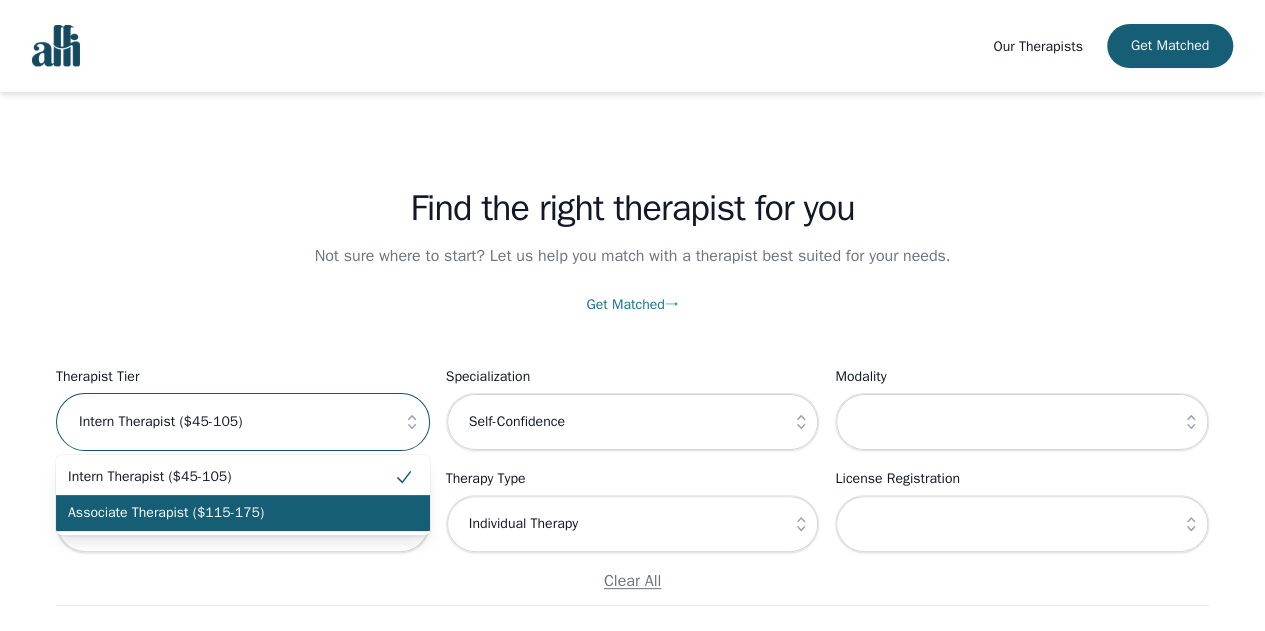 type on "Associate Therapist ($115-175)" 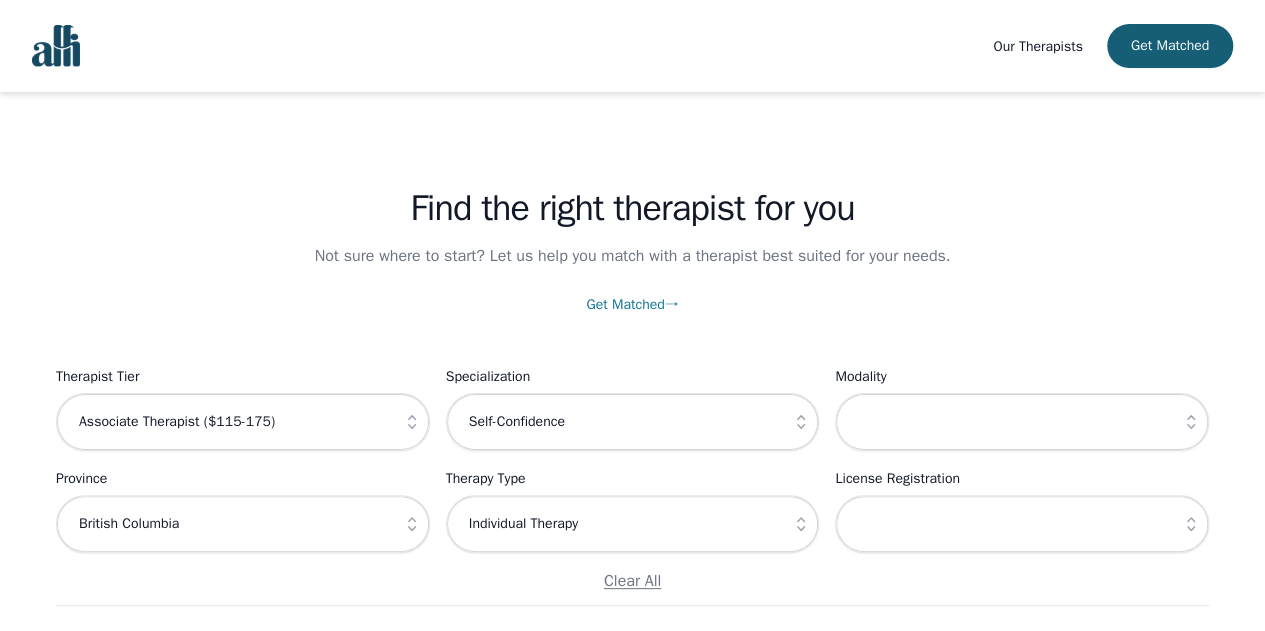 click on "Get Matched  →" at bounding box center (632, 304) 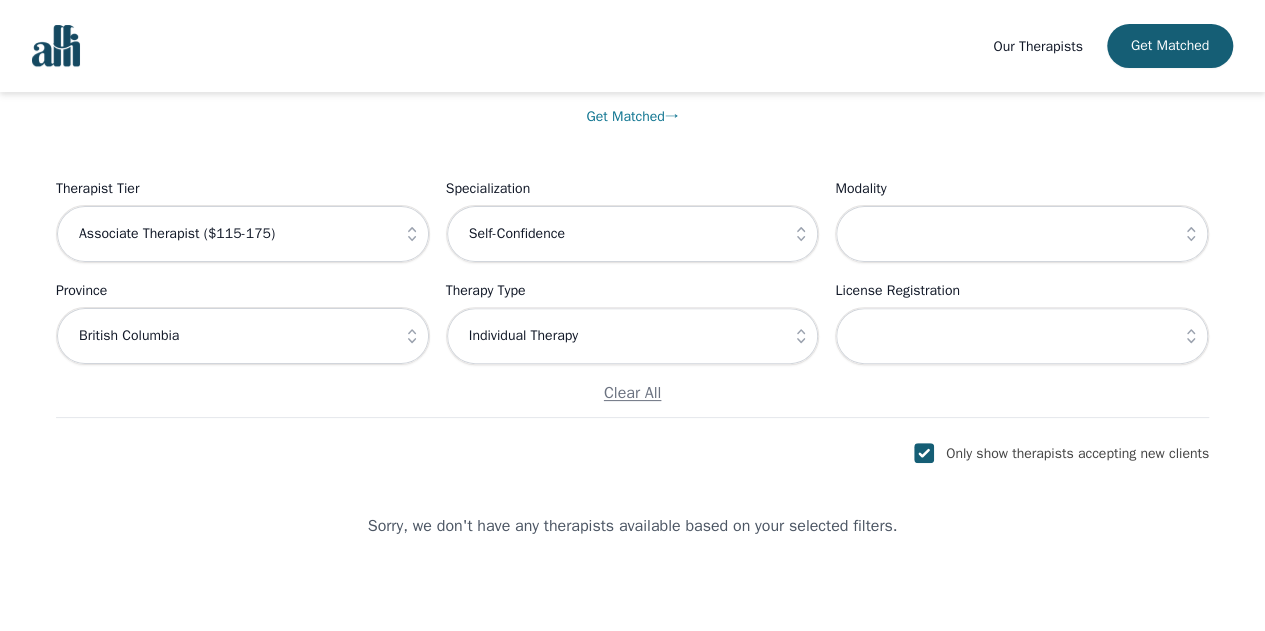 click on "Find the right therapist for you Not sure where to start? Let us help you match with a therapist best suited for your needs. Get Matched  → Filter Therapists Therapist Tier Associate Therapist ($115-175) Specialization Self-Confidence Modality Province British Columbia Therapy Type Individual Therapy License Registration Clear All Only show therapists accepting new clients Sorry, we don't have any therapists available based on your selected filters." at bounding box center [632, 221] 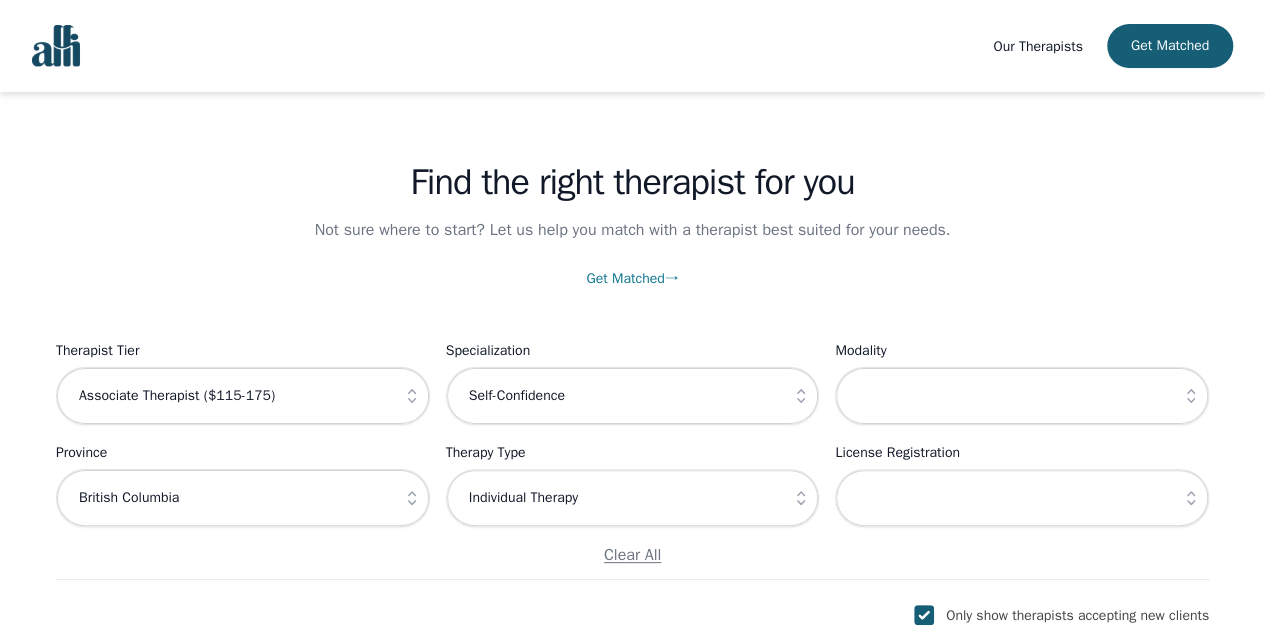 scroll, scrollTop: 22, scrollLeft: 0, axis: vertical 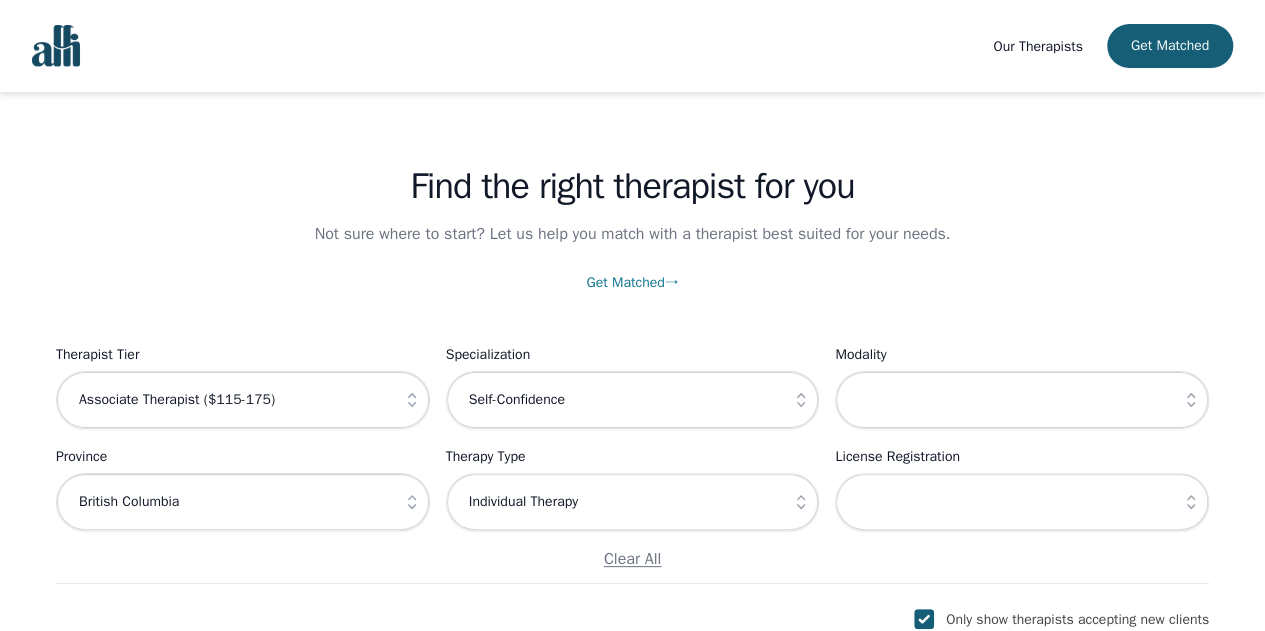 click on "Get Matched  →" at bounding box center (632, 282) 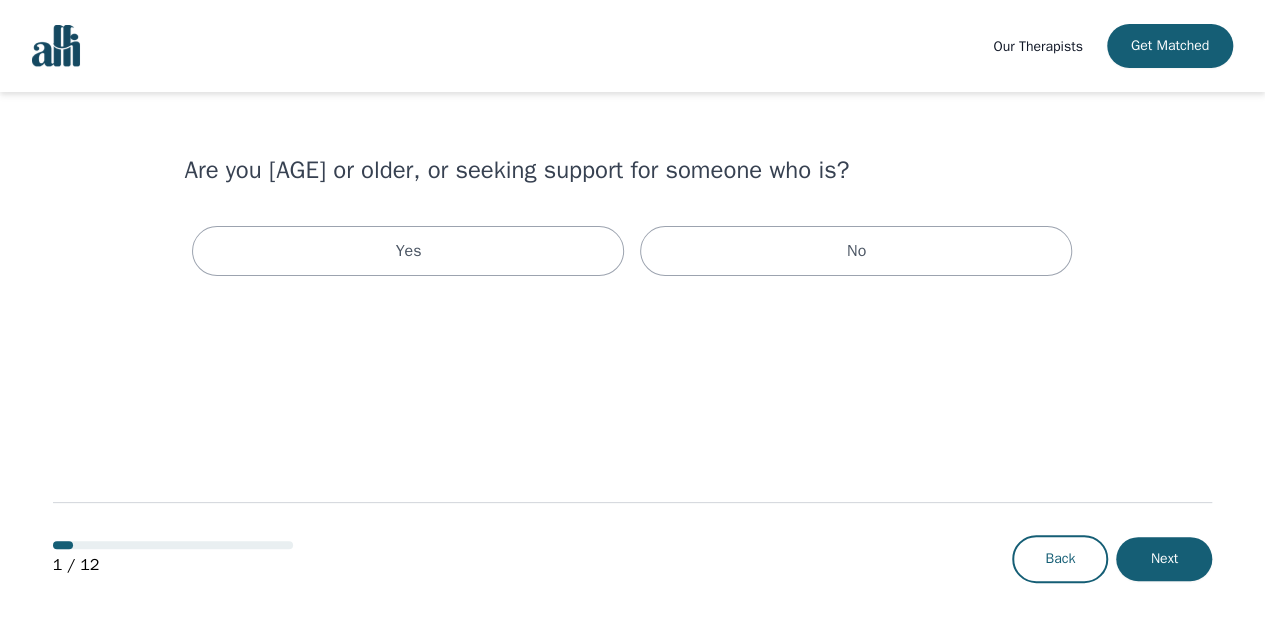 scroll, scrollTop: 0, scrollLeft: 0, axis: both 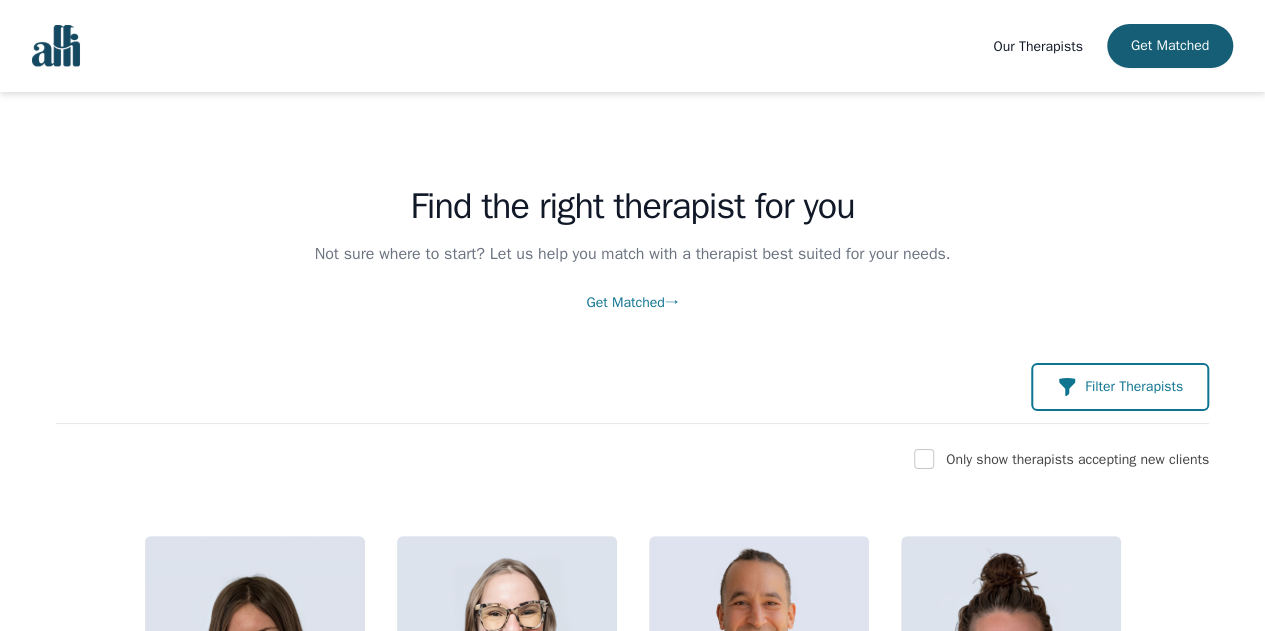 click on "Filter Therapists" at bounding box center [1120, 387] 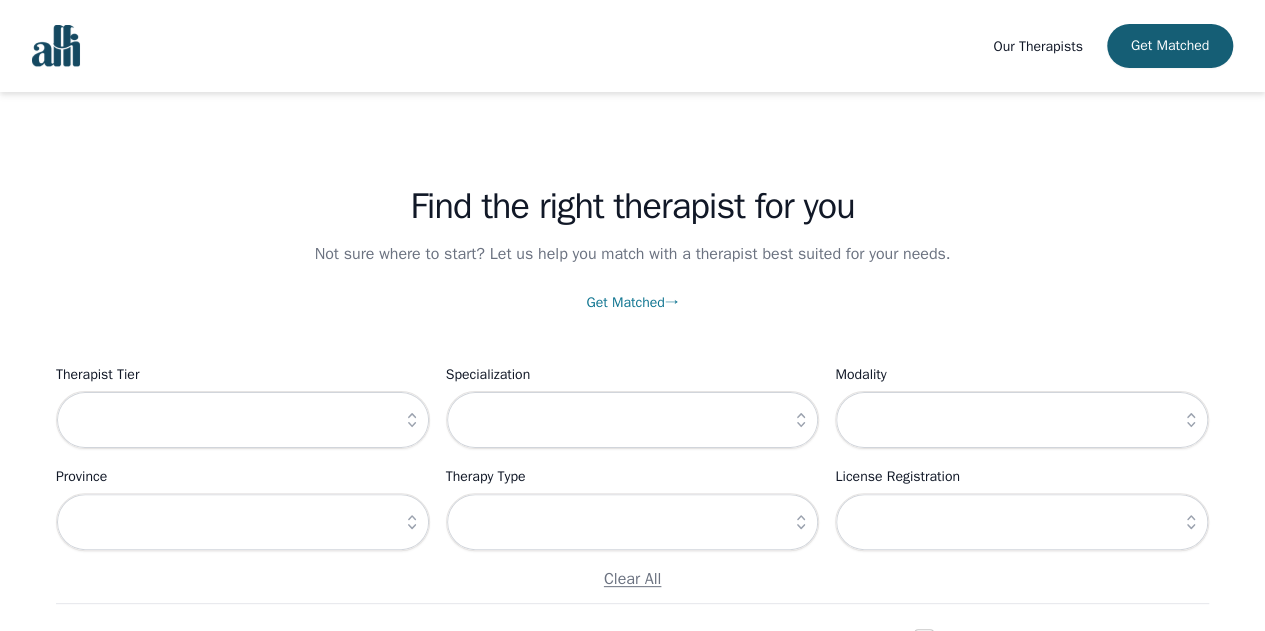 click 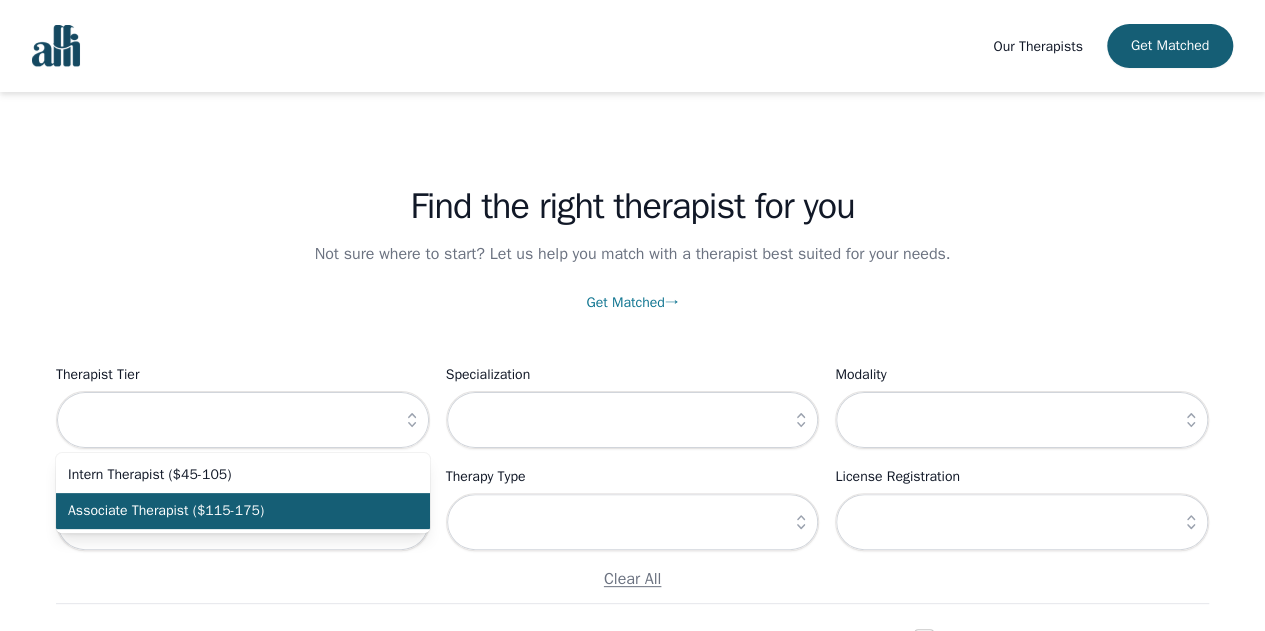 click on "Associate Therapist ($115-175)" at bounding box center (231, 511) 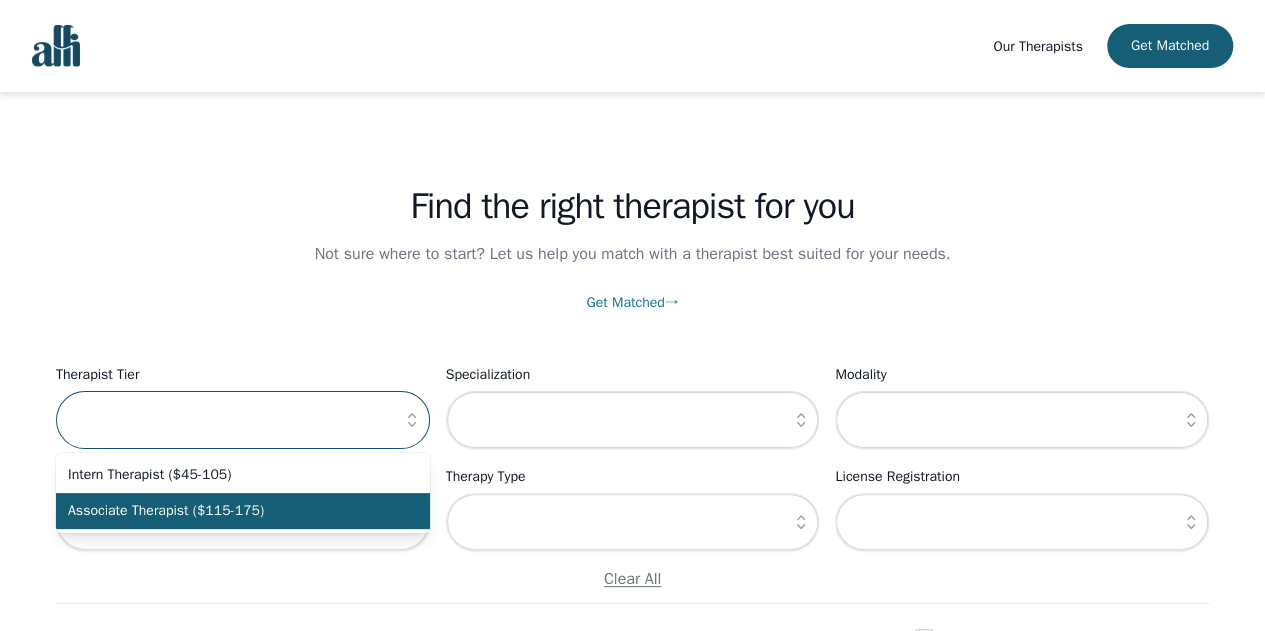type on "Associate Therapist ($115-175)" 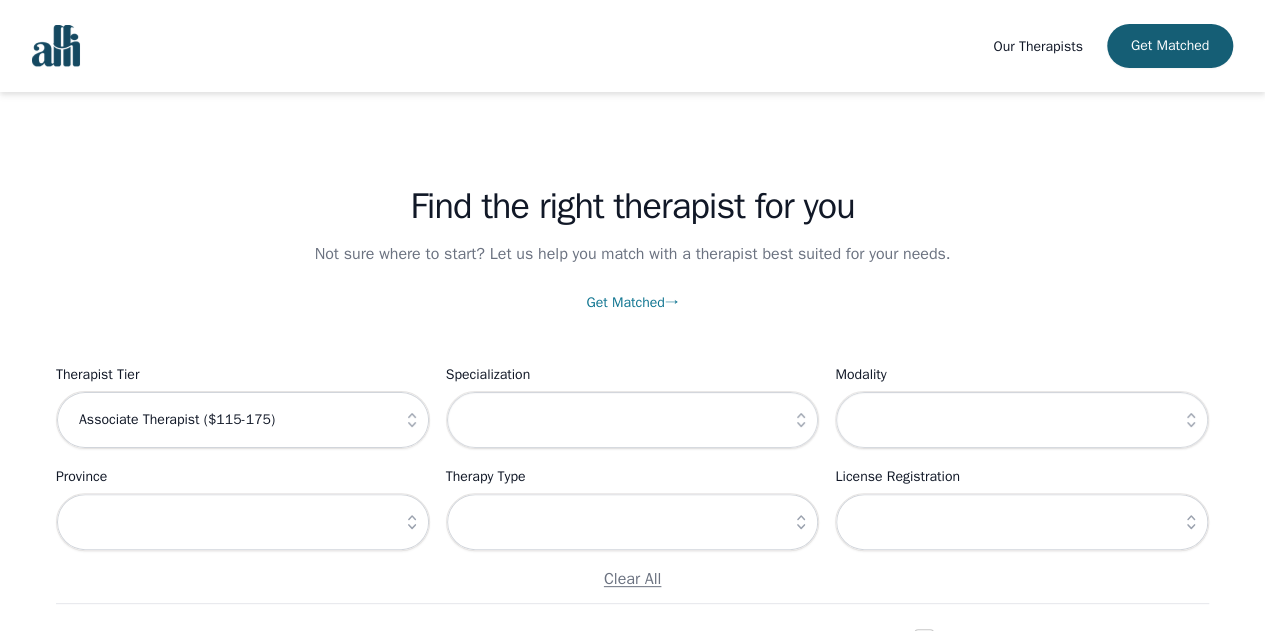 click at bounding box center (801, 420) 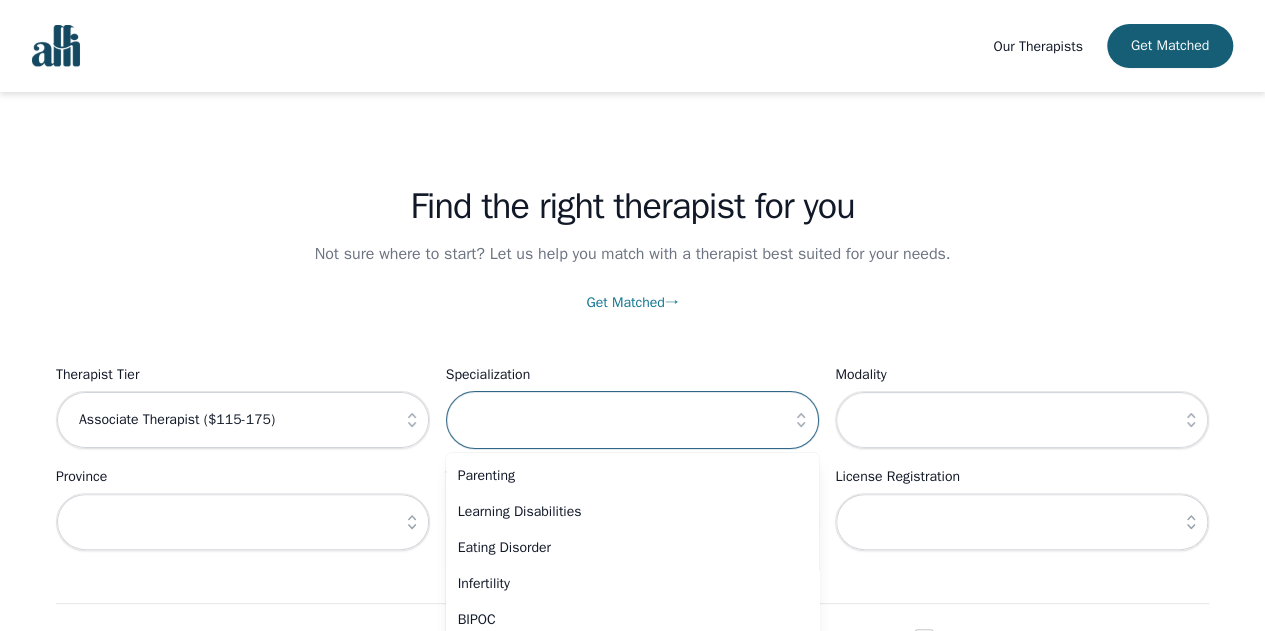 scroll, scrollTop: 1352, scrollLeft: 0, axis: vertical 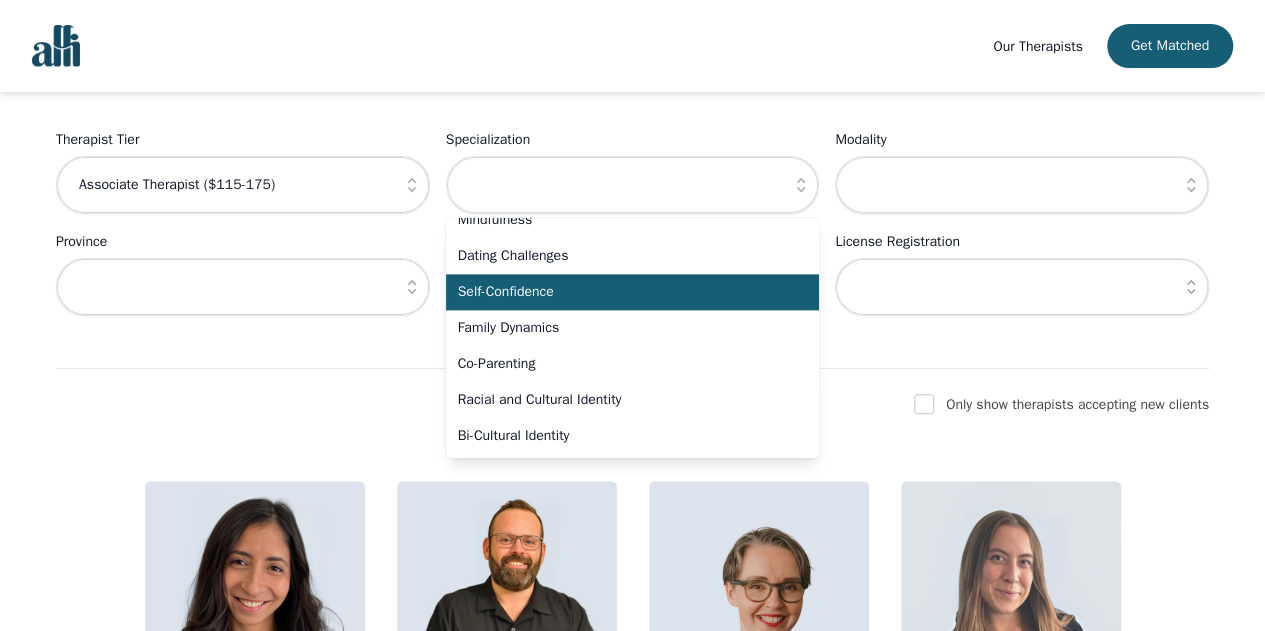 click on "Self-Confidence" at bounding box center (621, 292) 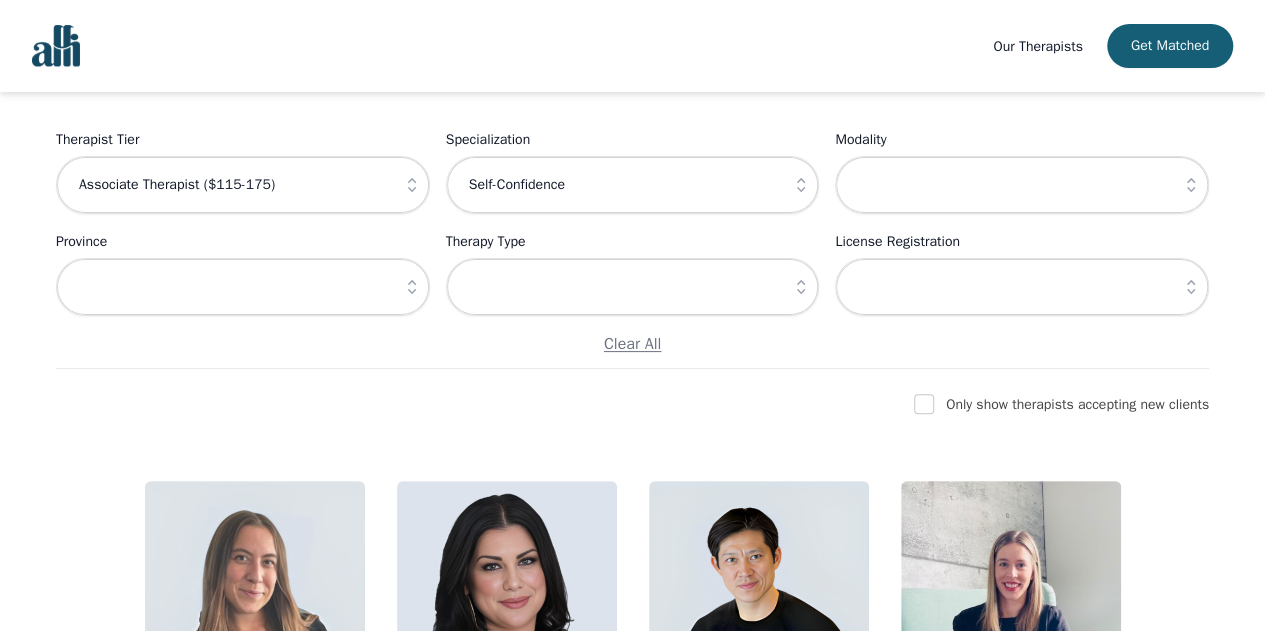 click on "Find the right therapist for you Not sure where to start? Let us help you match with a therapist best suited for your needs. Get Matched  → Filter Therapists Therapist Tier Associate Therapist ($115-175) Specialization Self-Confidence Modality Province Therapy Type License Registration Clear All Only show therapists accepting new clients Shannon Vokes Registered Psychotherapist (Qualifying) Associate Therapist Heather Kay Registered Psychotherapist (Qualifying) Associate Therapist Alan Chen Registered Psychotherapist (Qualifying) Associate Therapist Andreann Gosselin Registered Psychotherapist Associate Therapist" at bounding box center (632, 354) 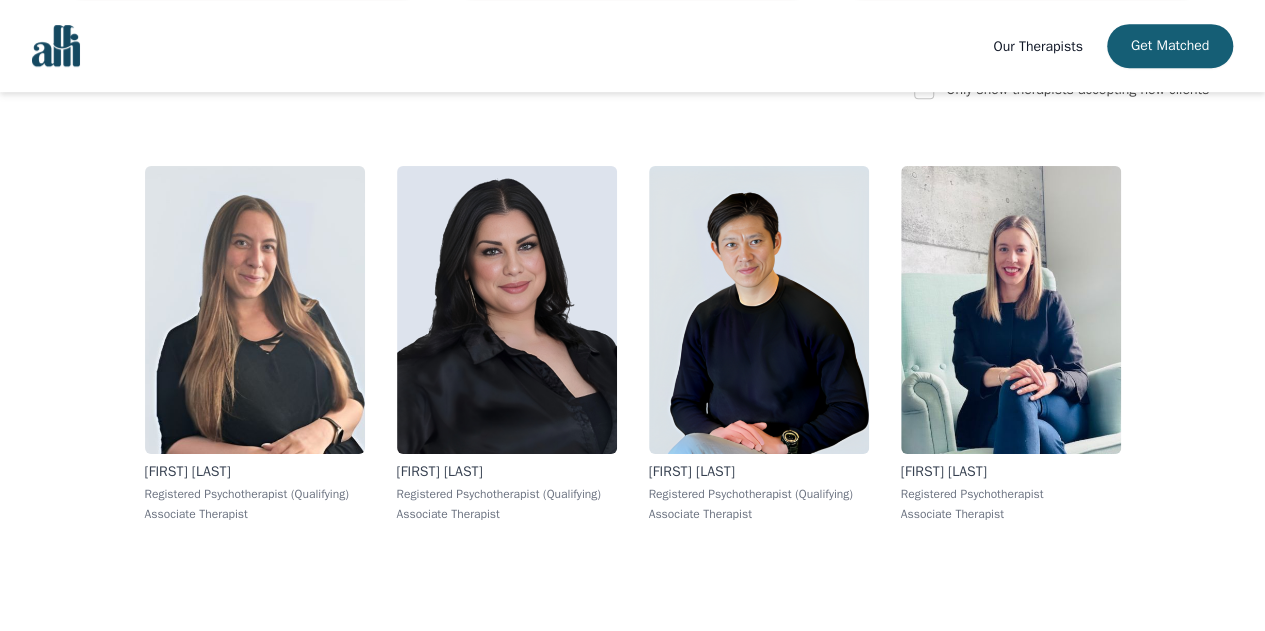 scroll, scrollTop: 552, scrollLeft: 0, axis: vertical 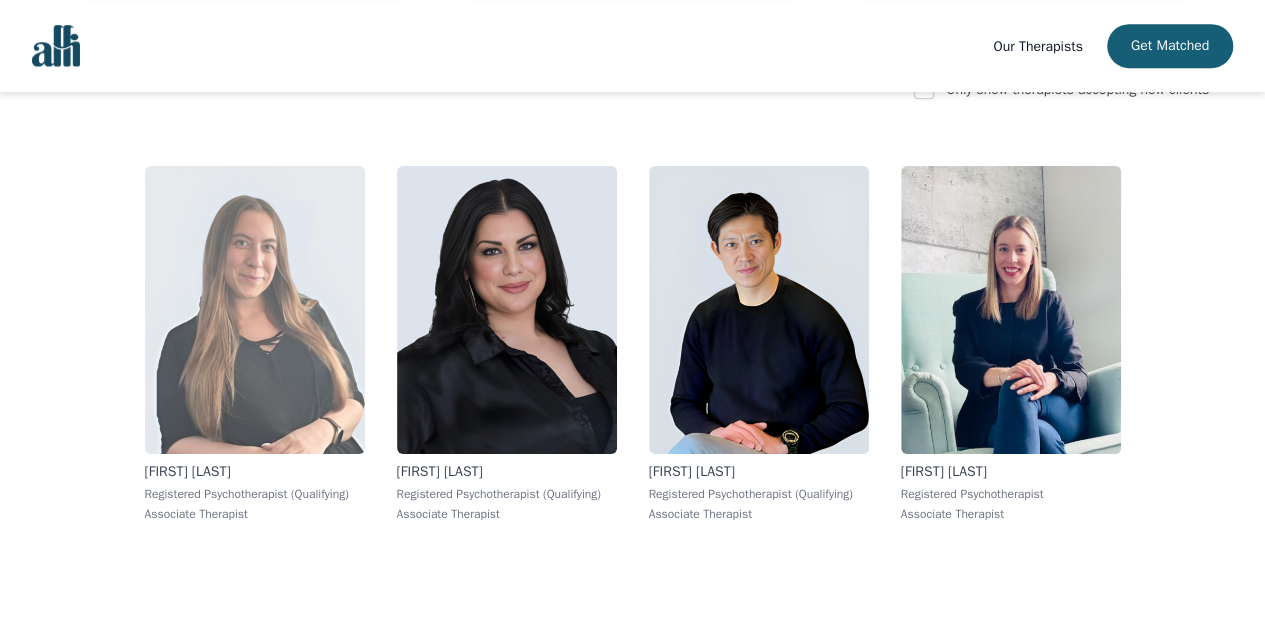 click at bounding box center (255, 310) 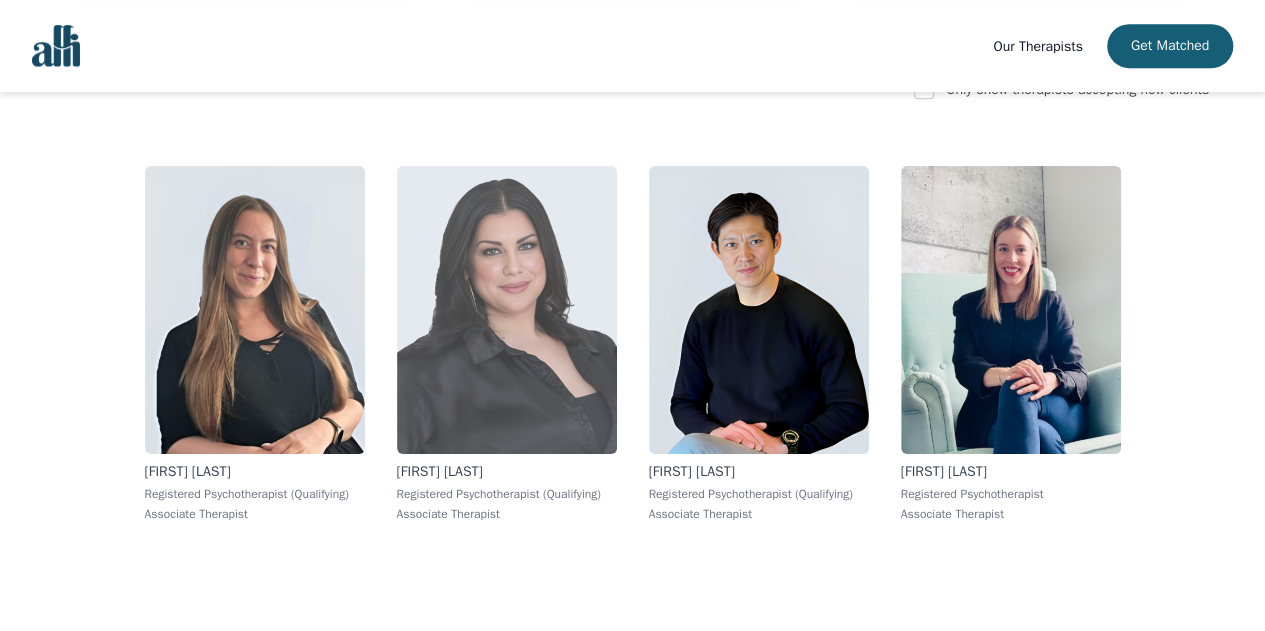 click at bounding box center [507, 310] 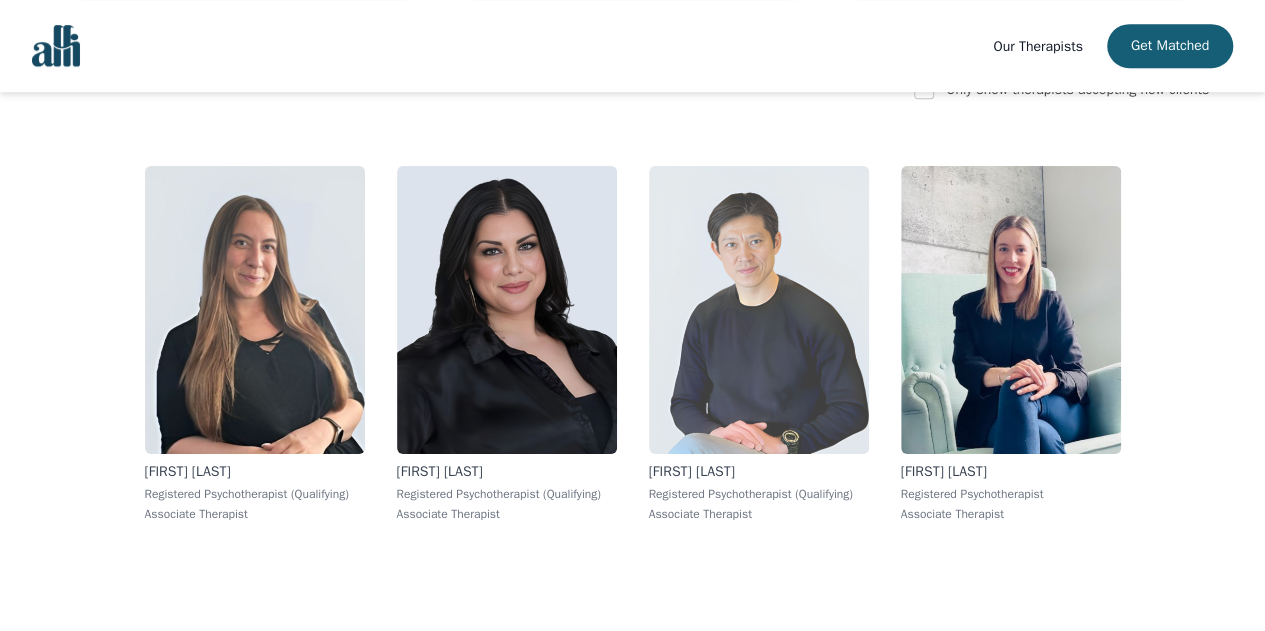 click at bounding box center [759, 310] 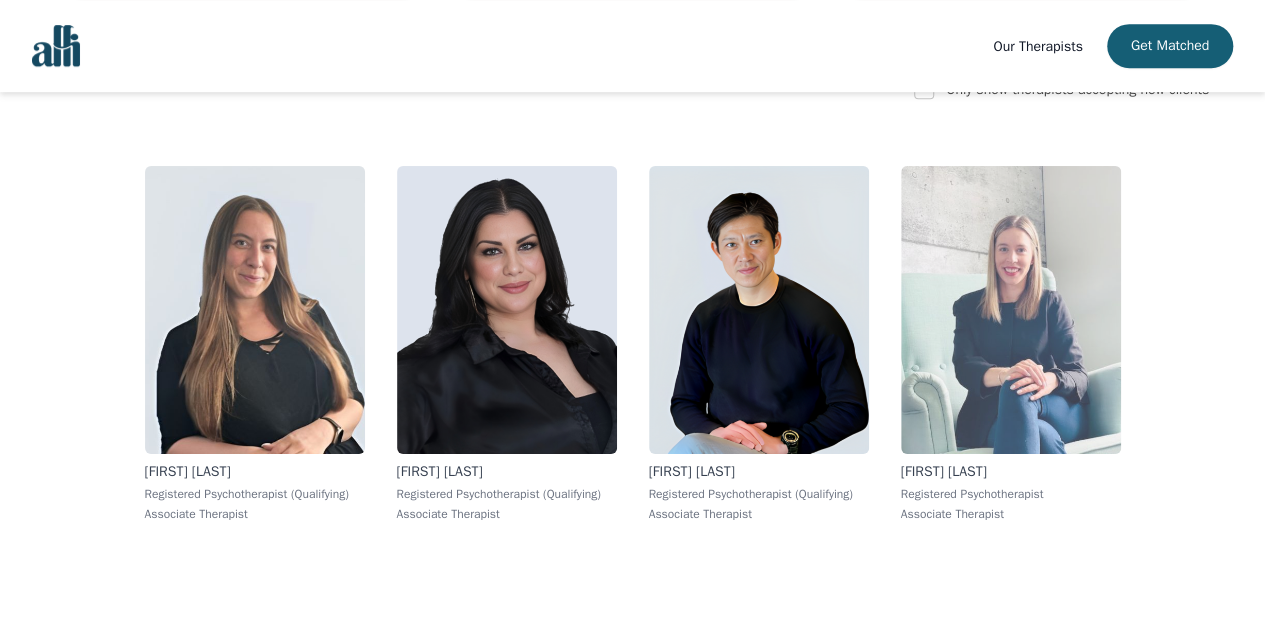 click at bounding box center [1011, 310] 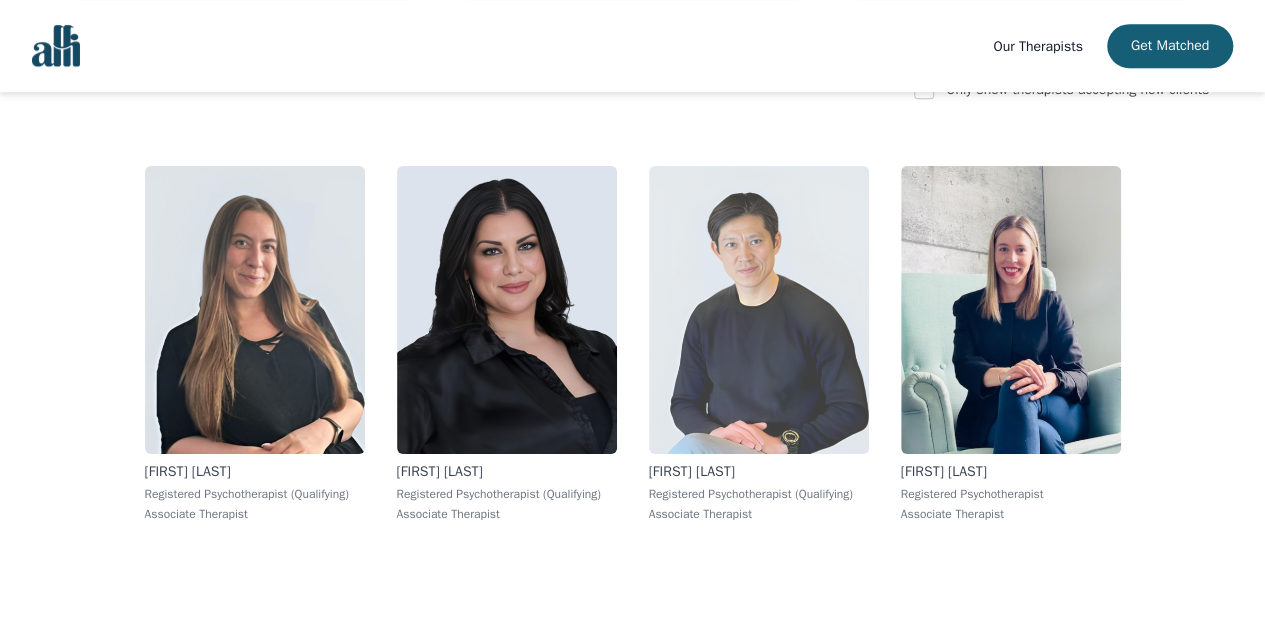 scroll, scrollTop: 0, scrollLeft: 0, axis: both 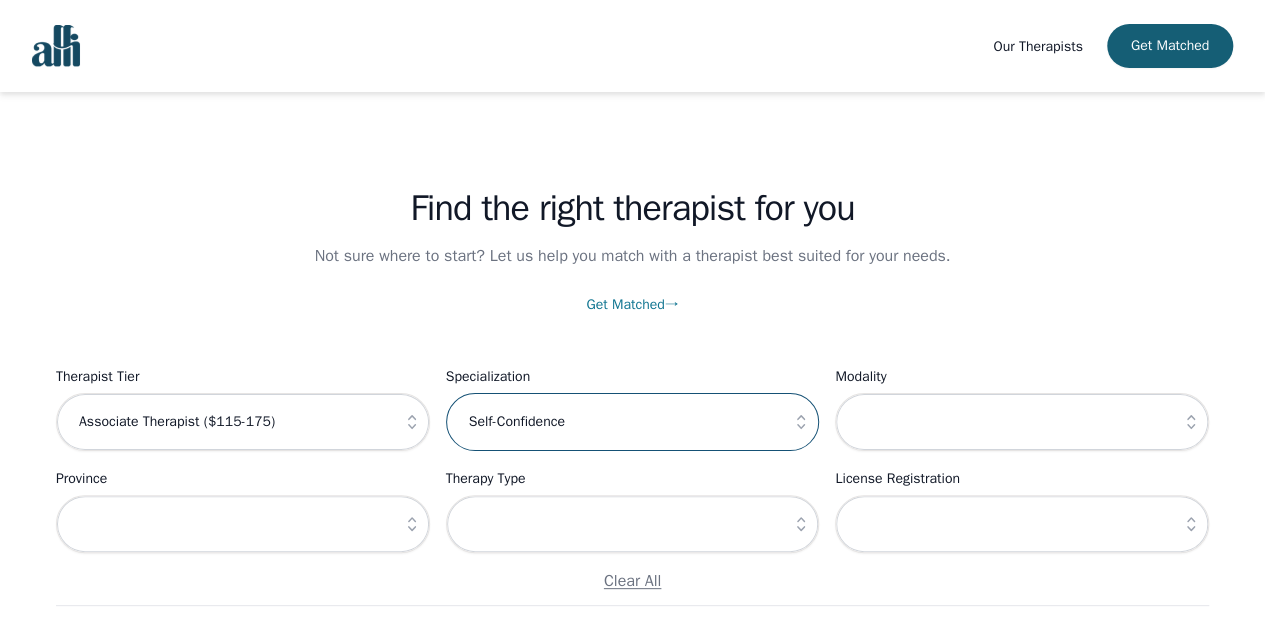 click on "Self-Confidence" at bounding box center [633, 422] 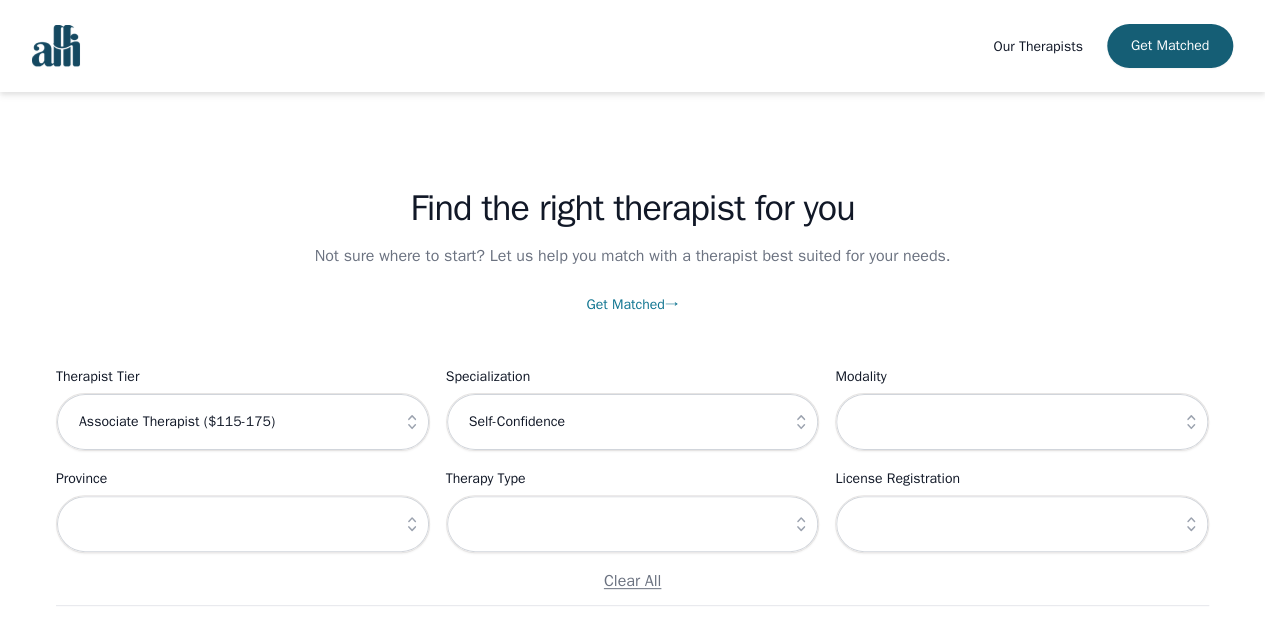 click 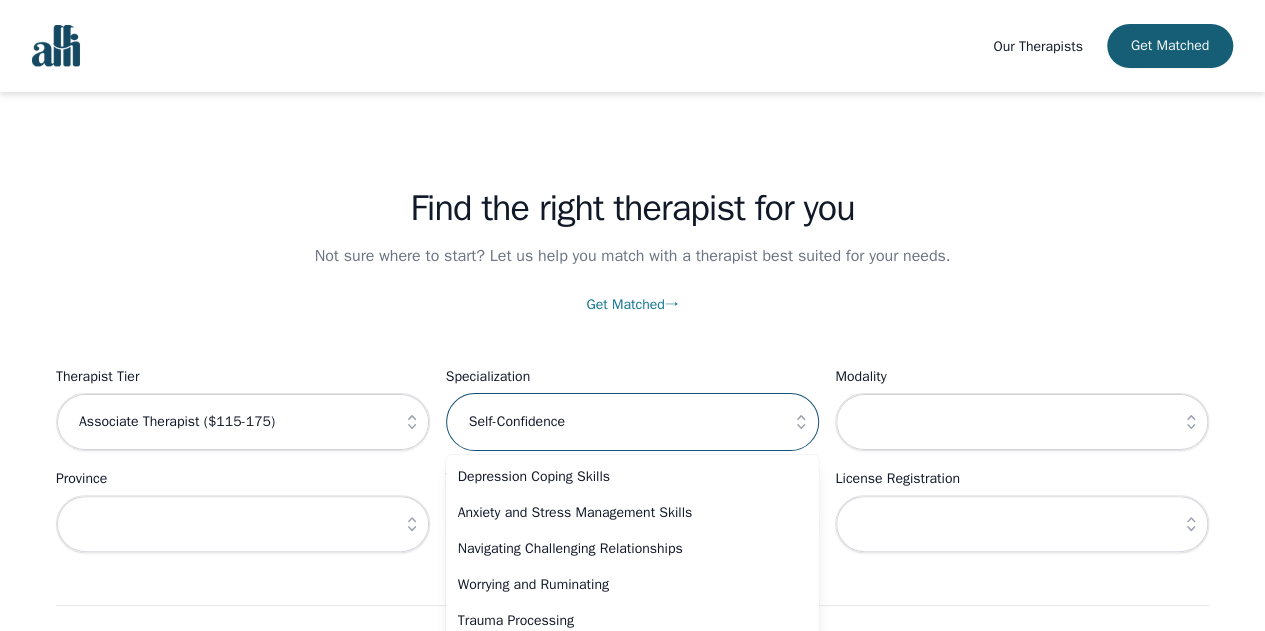scroll, scrollTop: 62, scrollLeft: 0, axis: vertical 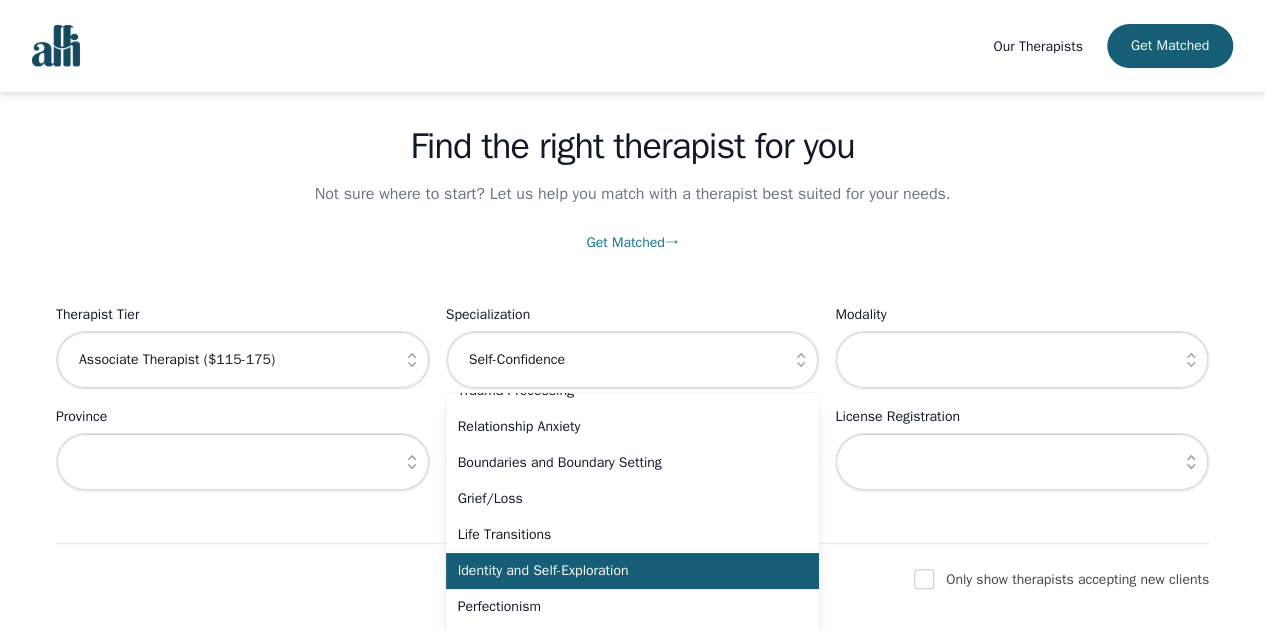 click on "Identity and Self-Exploration" at bounding box center (621, 571) 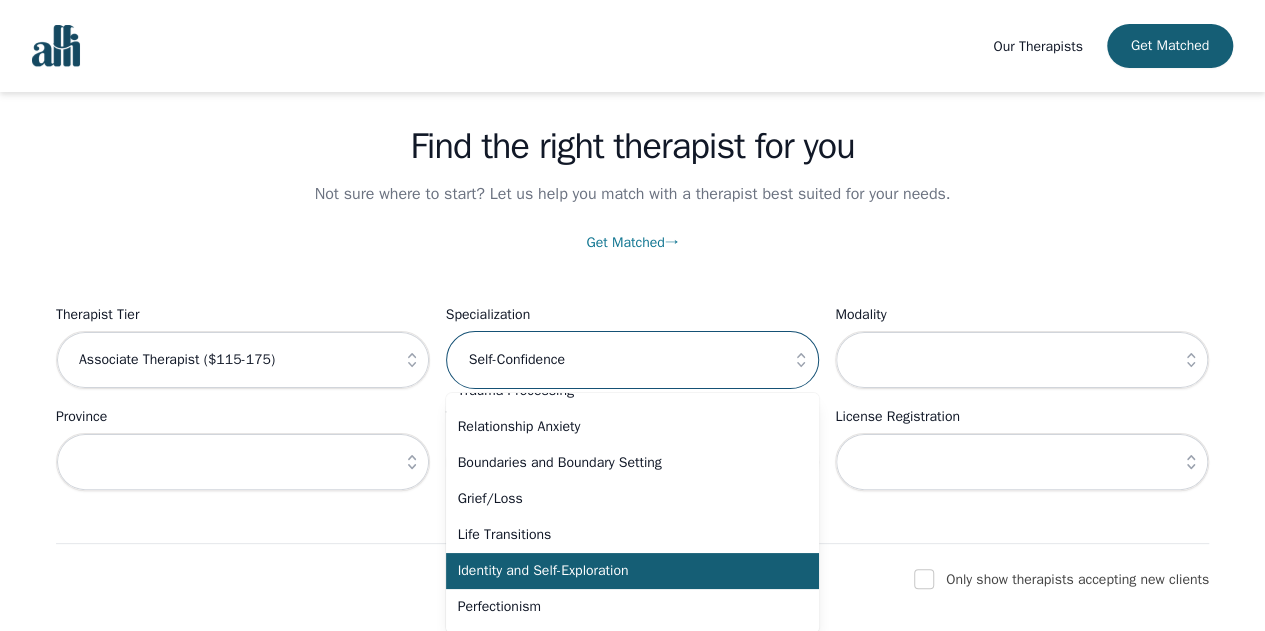 type on "Identity and Self-Exploration" 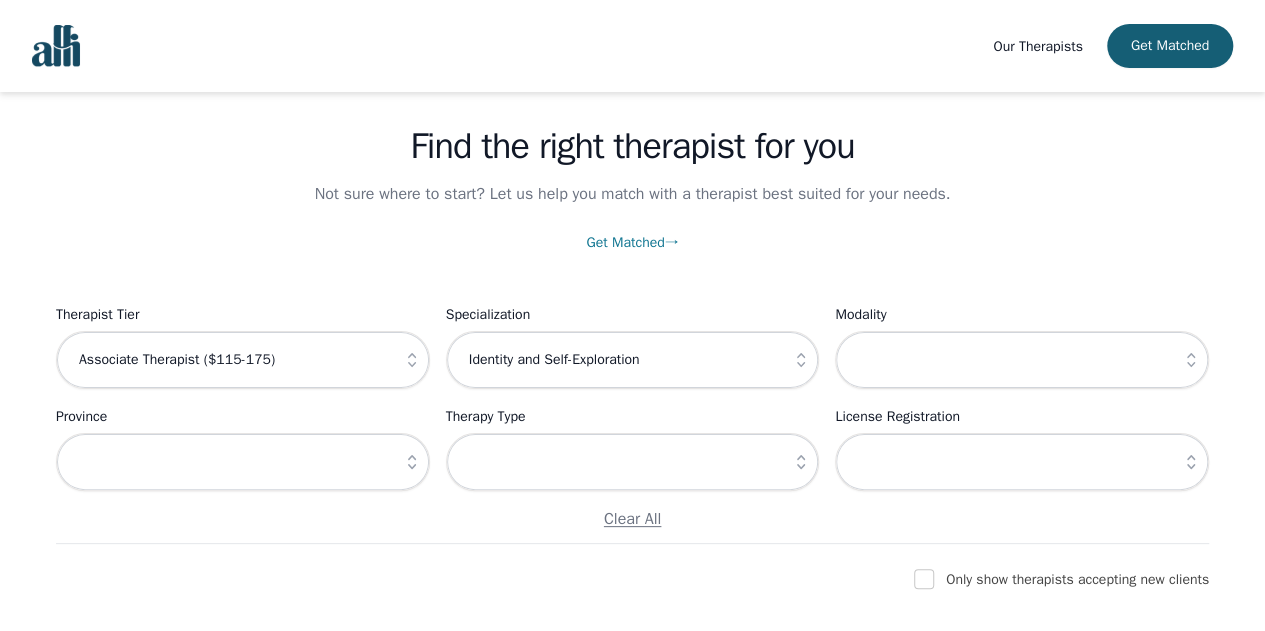 click at bounding box center [412, 360] 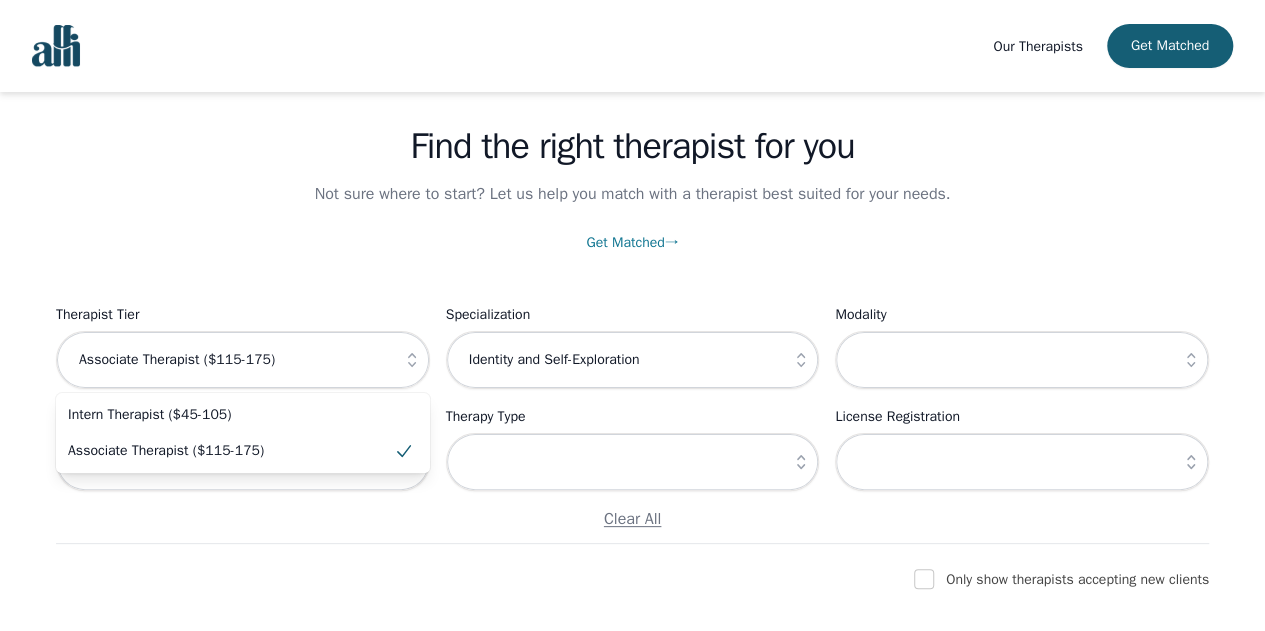 click 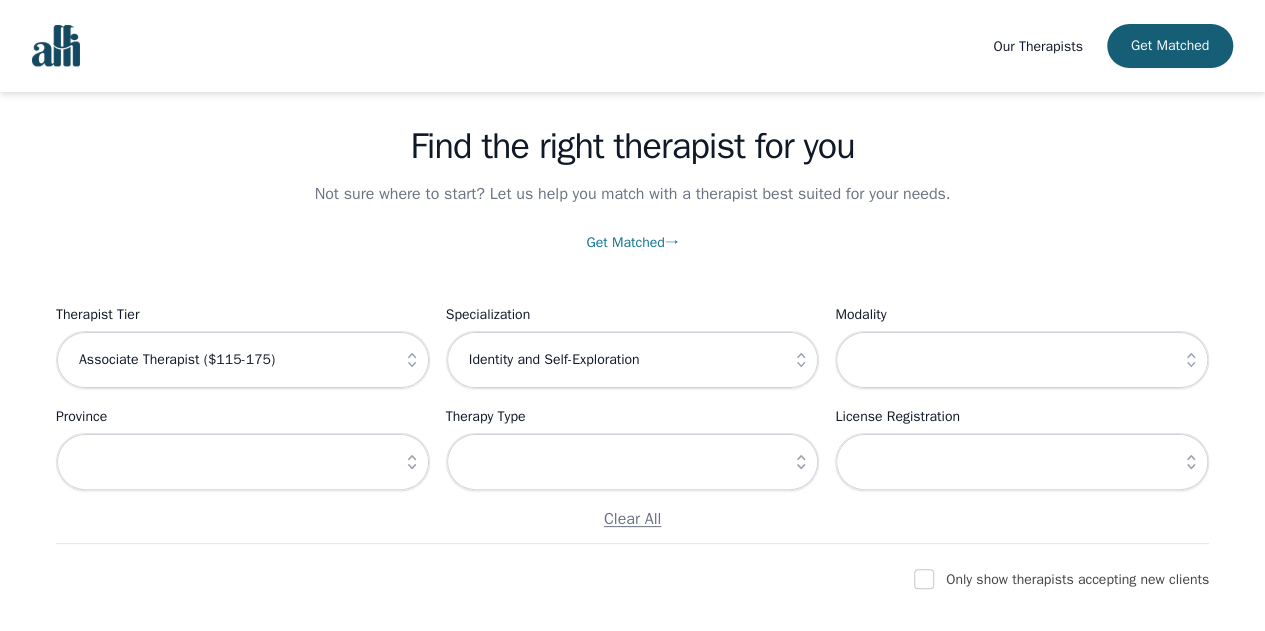 click 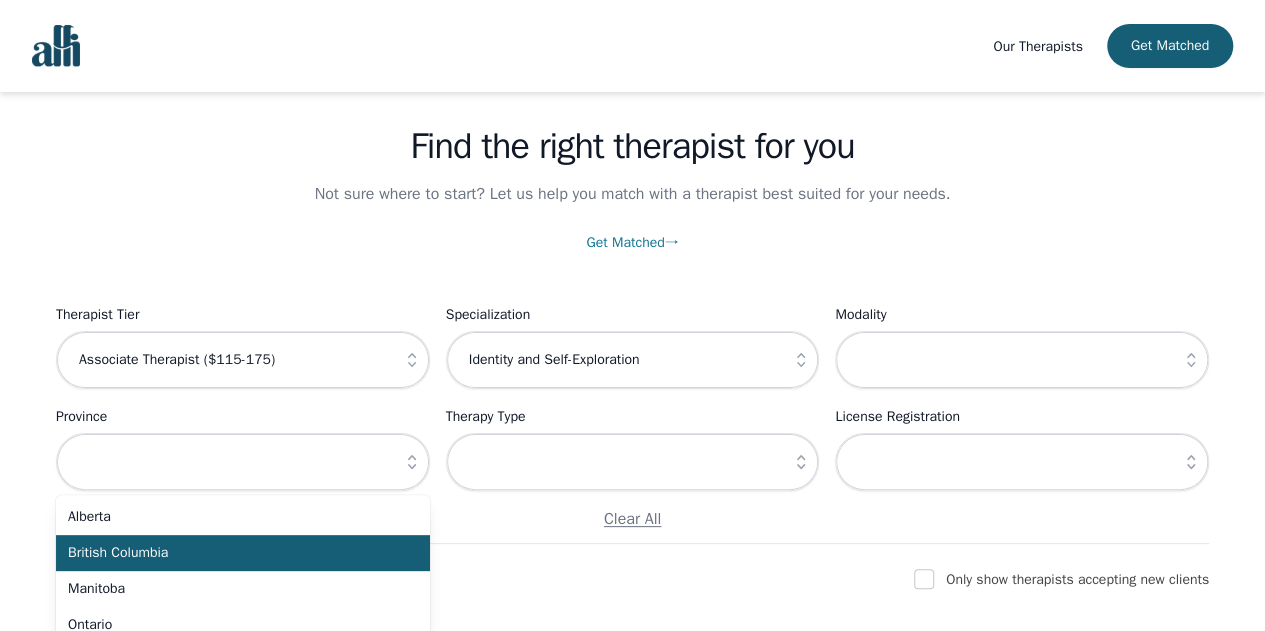 click on "British Columbia" at bounding box center [231, 553] 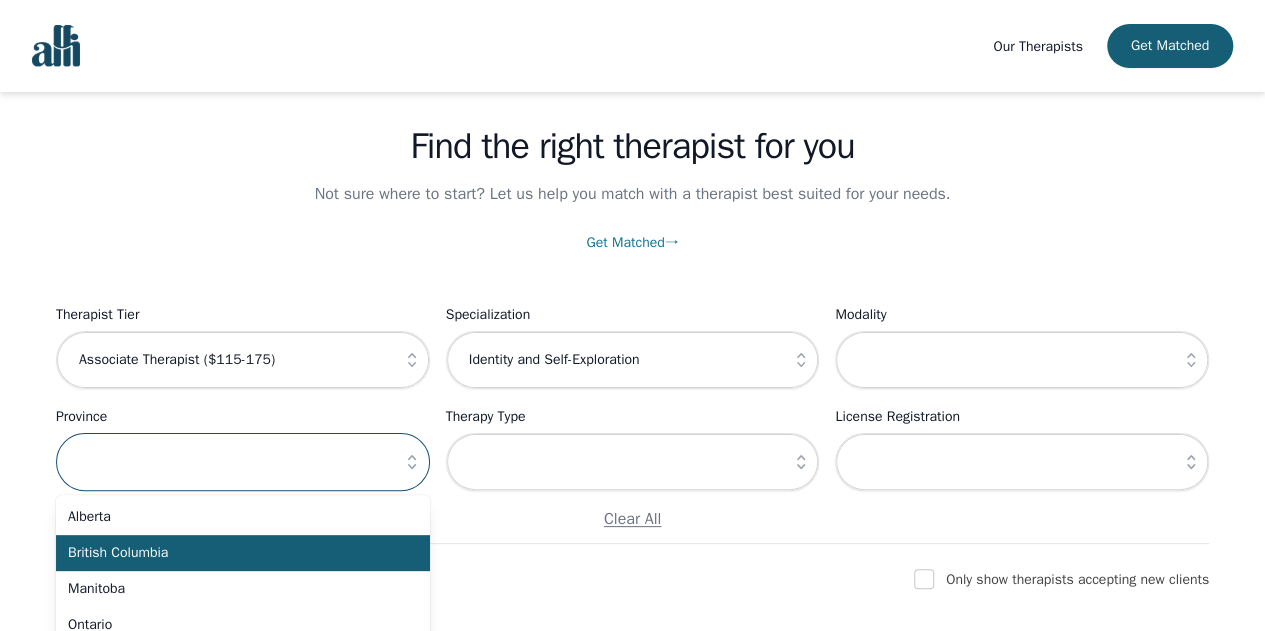 type on "British Columbia" 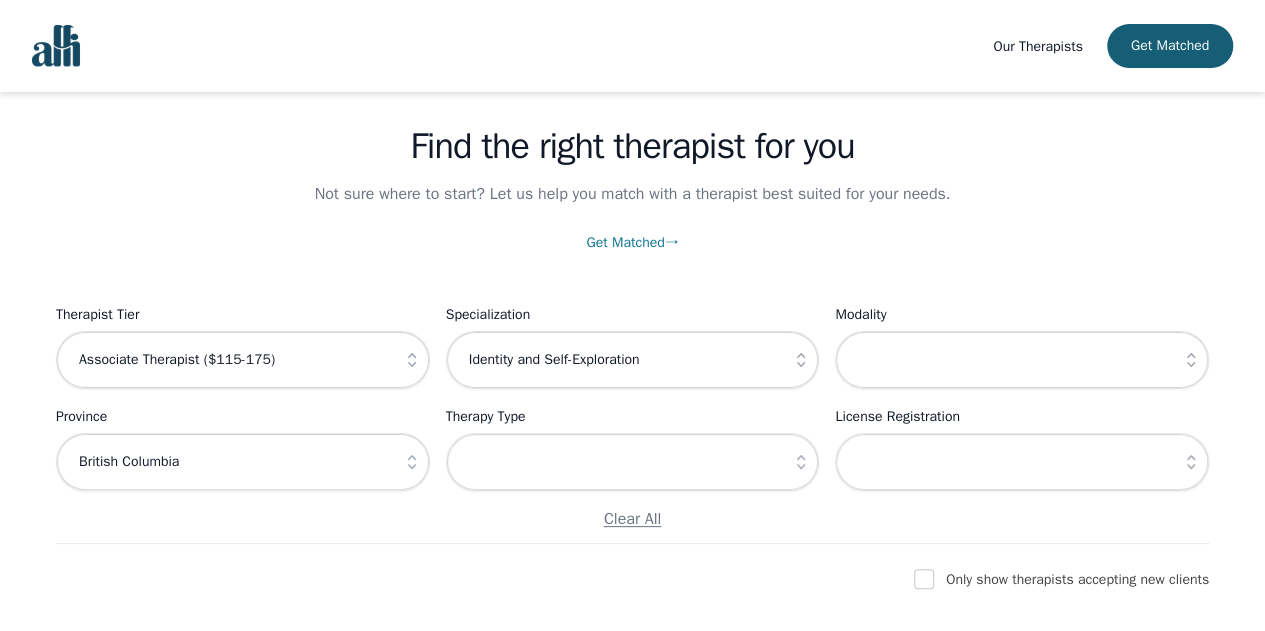 click on "Find the right therapist for you Not sure where to start? Let us help you match with a therapist best suited for your needs. Get Matched  → Filter Therapists Therapist Tier Associate Therapist ($115-175) Specialization Identity and Self-Exploration Modality Province British Columbia Therapy Type License Registration Clear All" at bounding box center [632, 287] 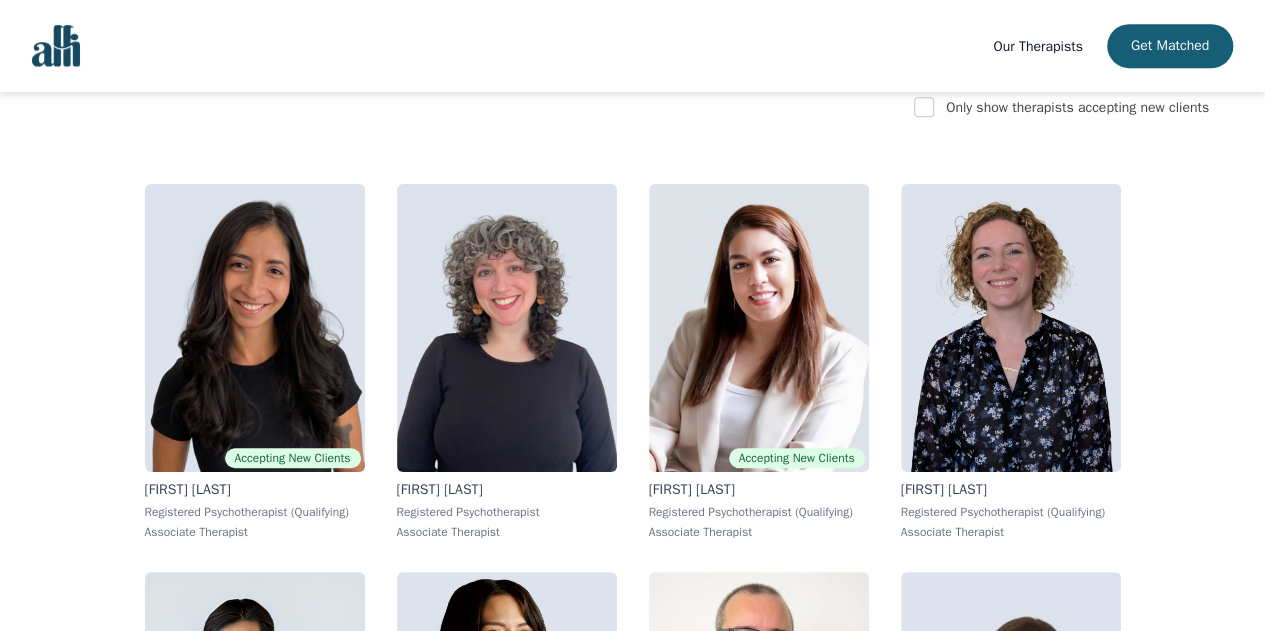 scroll, scrollTop: 534, scrollLeft: 0, axis: vertical 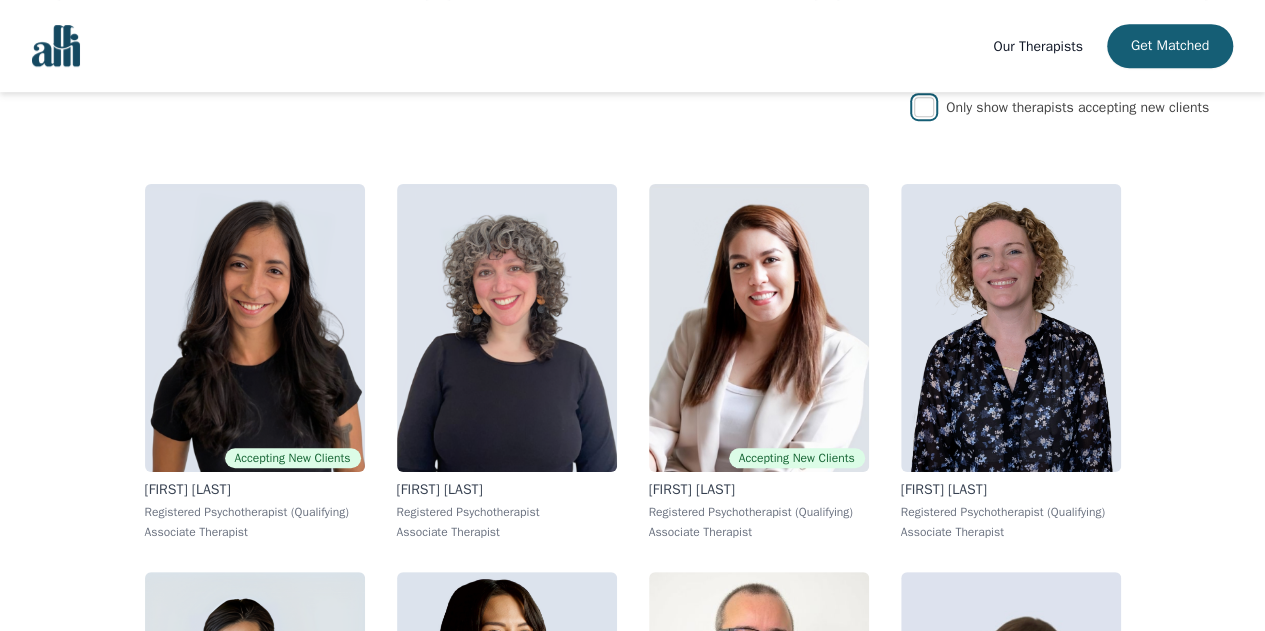 click at bounding box center (924, 107) 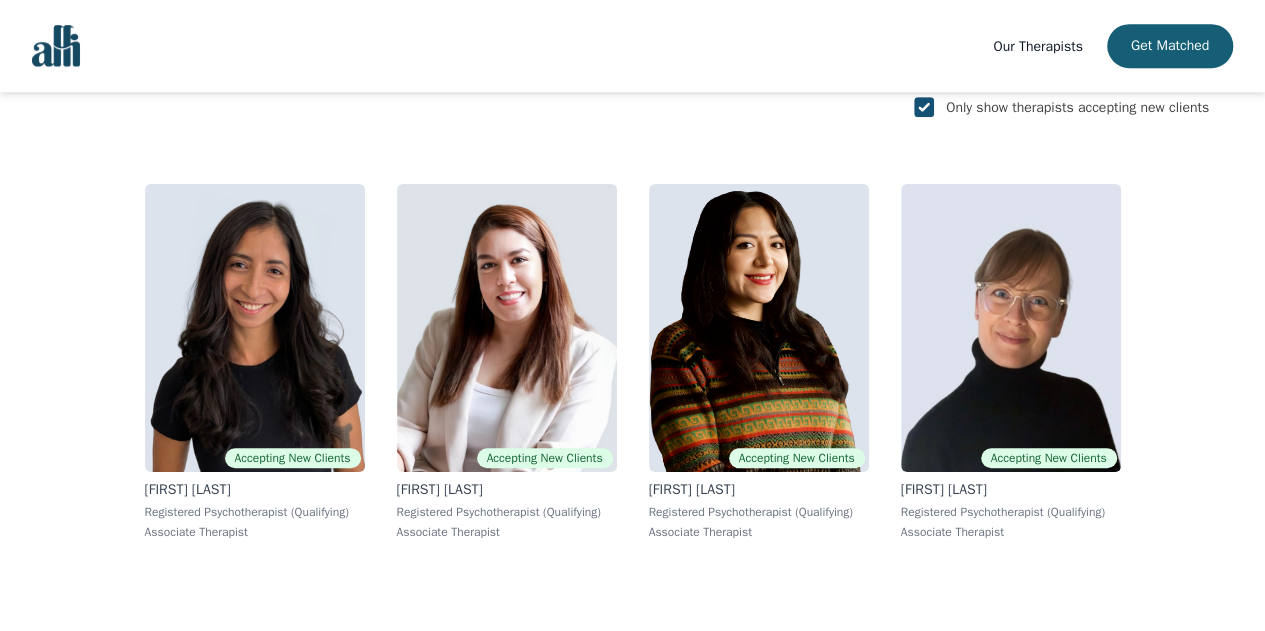 scroll, scrollTop: 552, scrollLeft: 0, axis: vertical 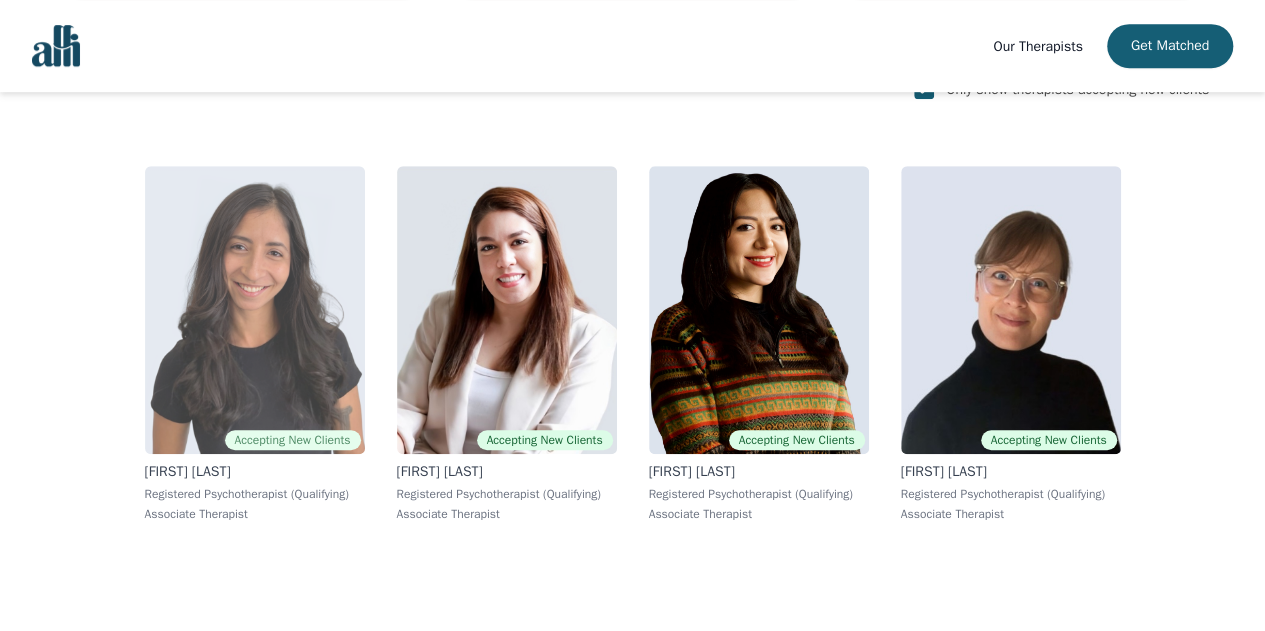 click at bounding box center [255, 310] 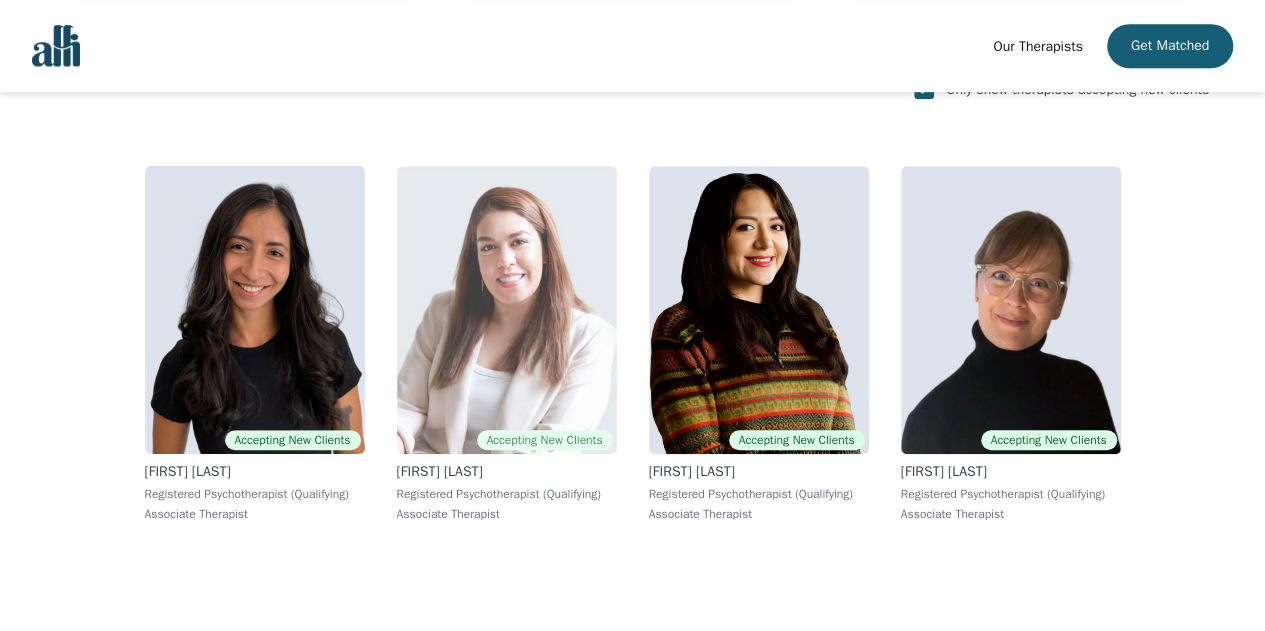 click at bounding box center [507, 310] 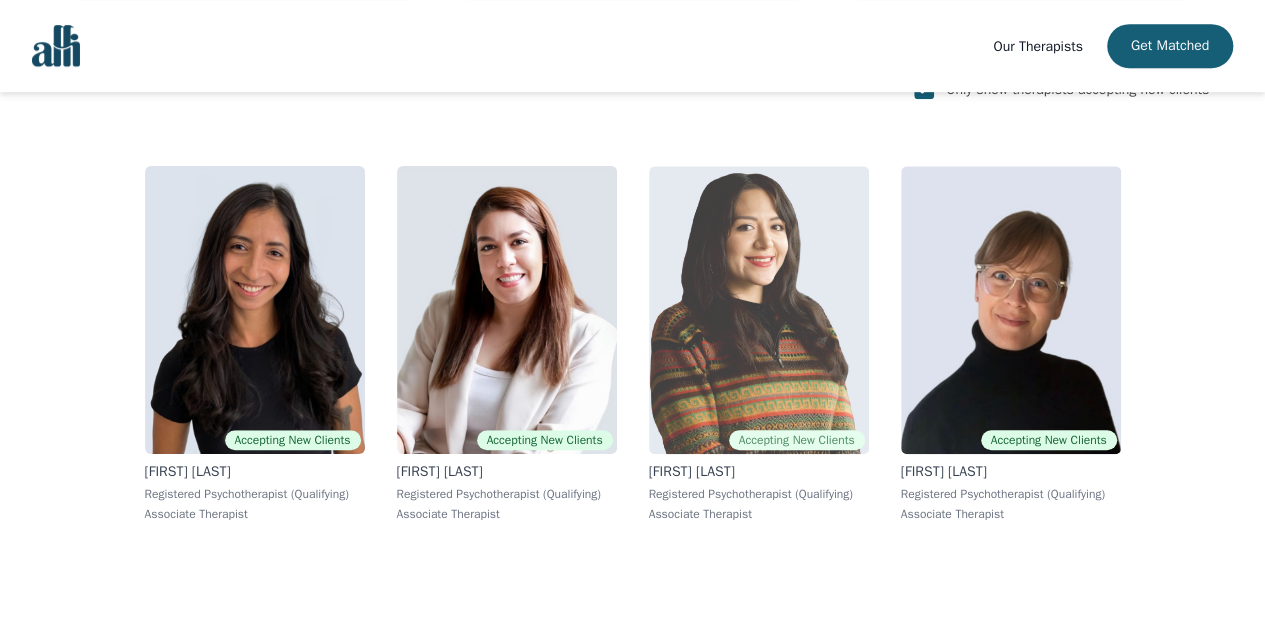 click at bounding box center [759, 310] 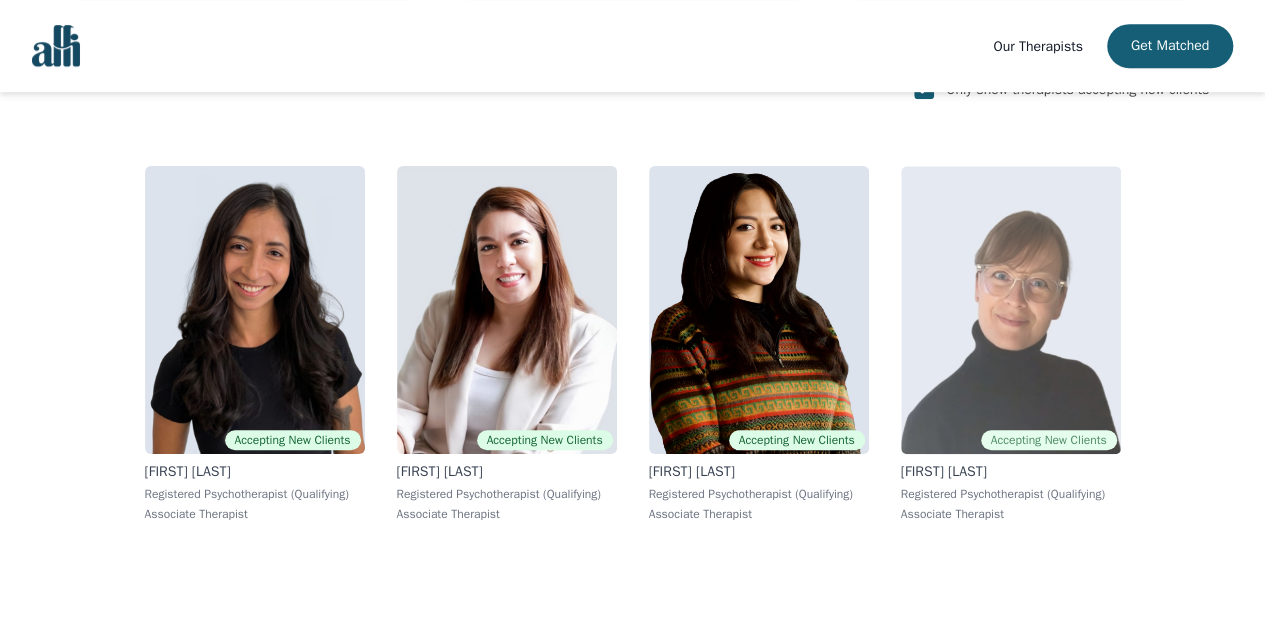 click at bounding box center (1011, 310) 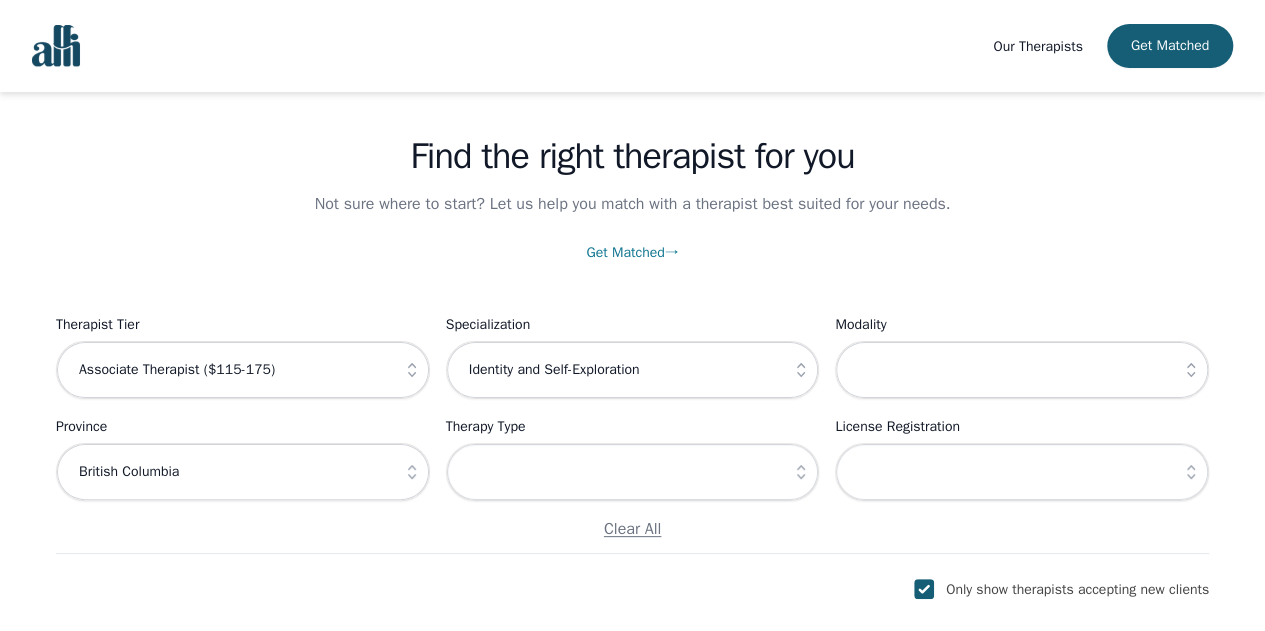 scroll, scrollTop: 0, scrollLeft: 0, axis: both 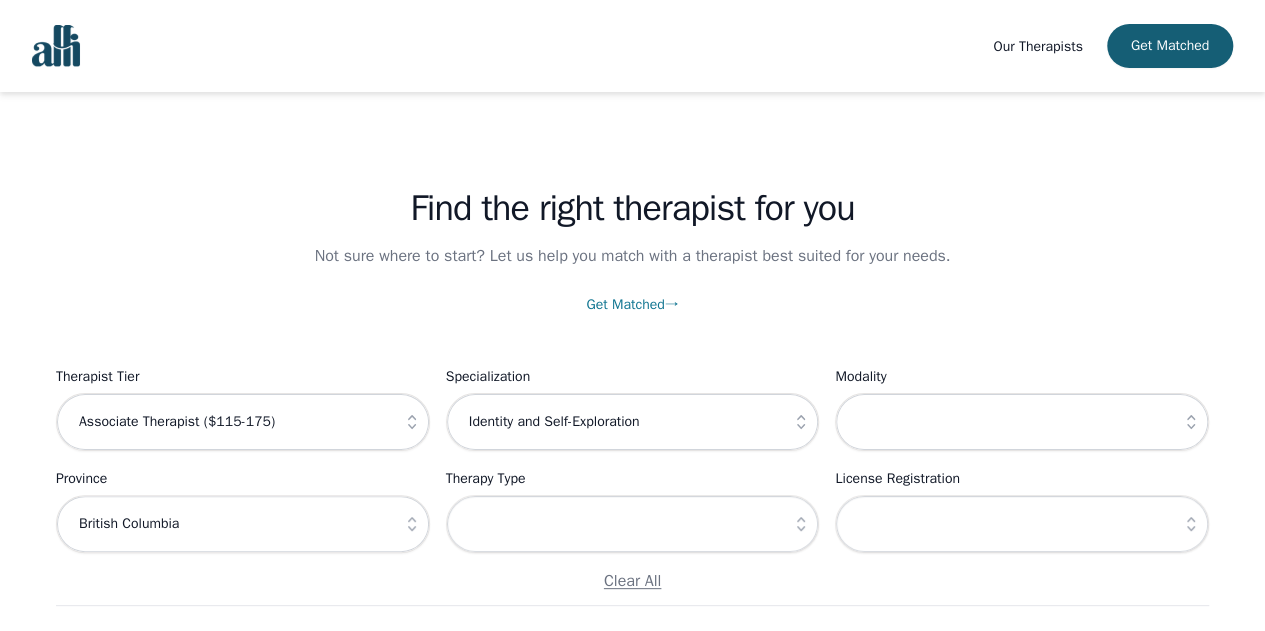 click 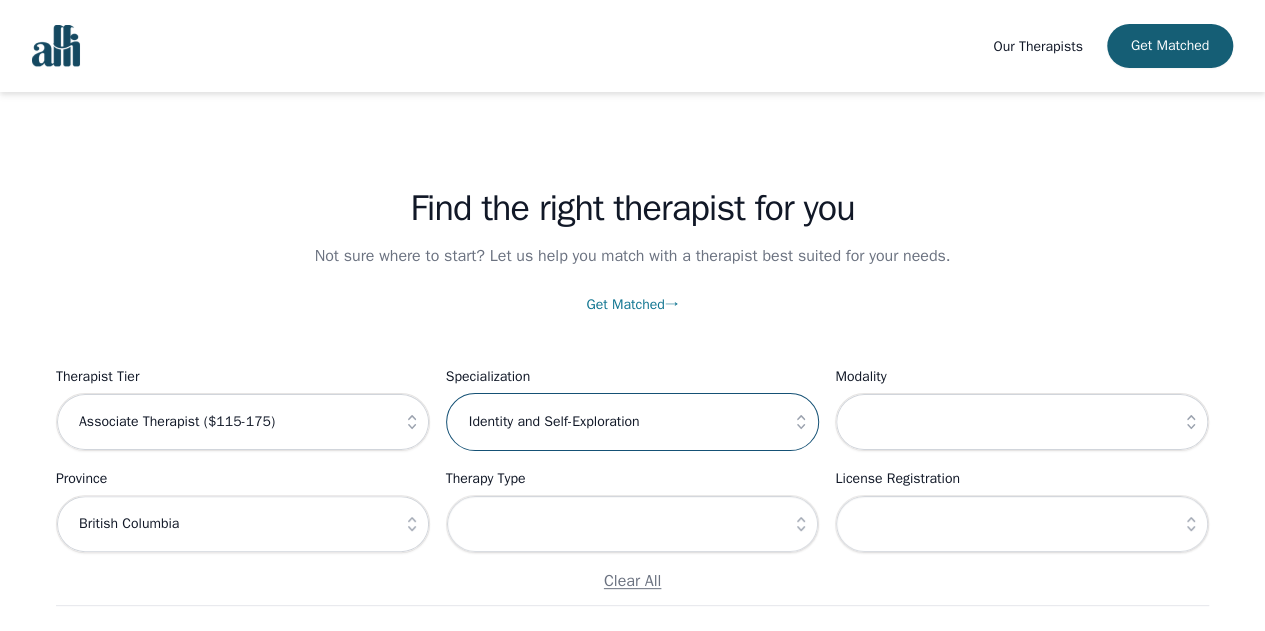 scroll, scrollTop: 62, scrollLeft: 0, axis: vertical 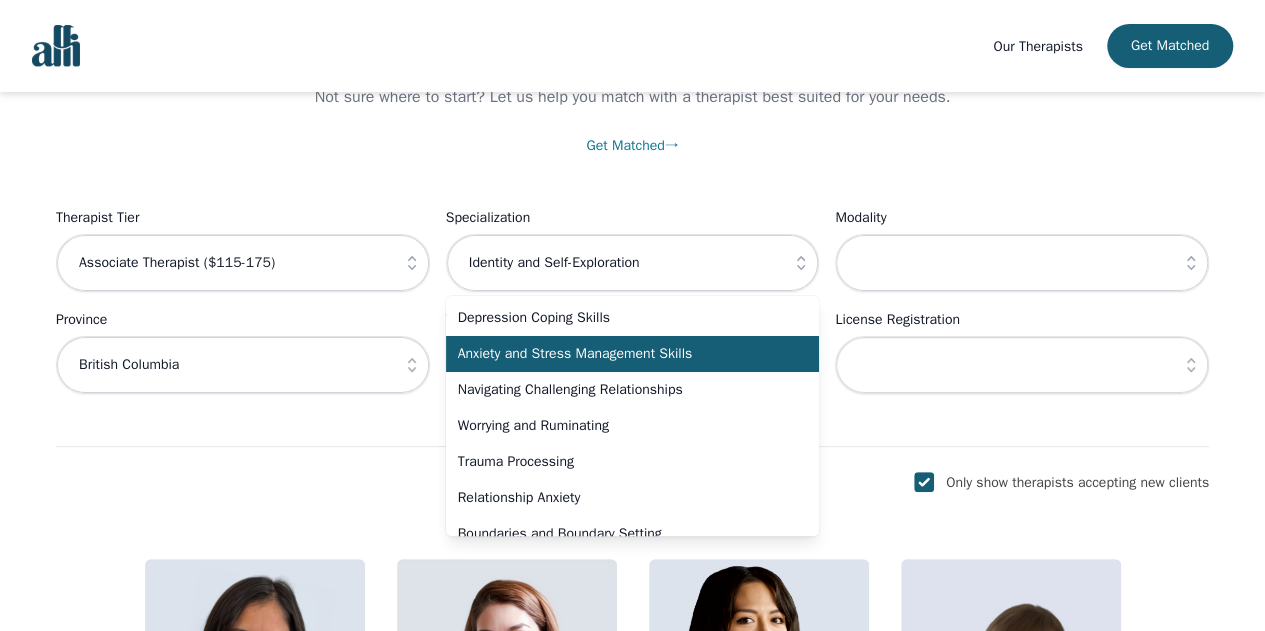 click on "Anxiety and Stress Management Skills" at bounding box center (621, 354) 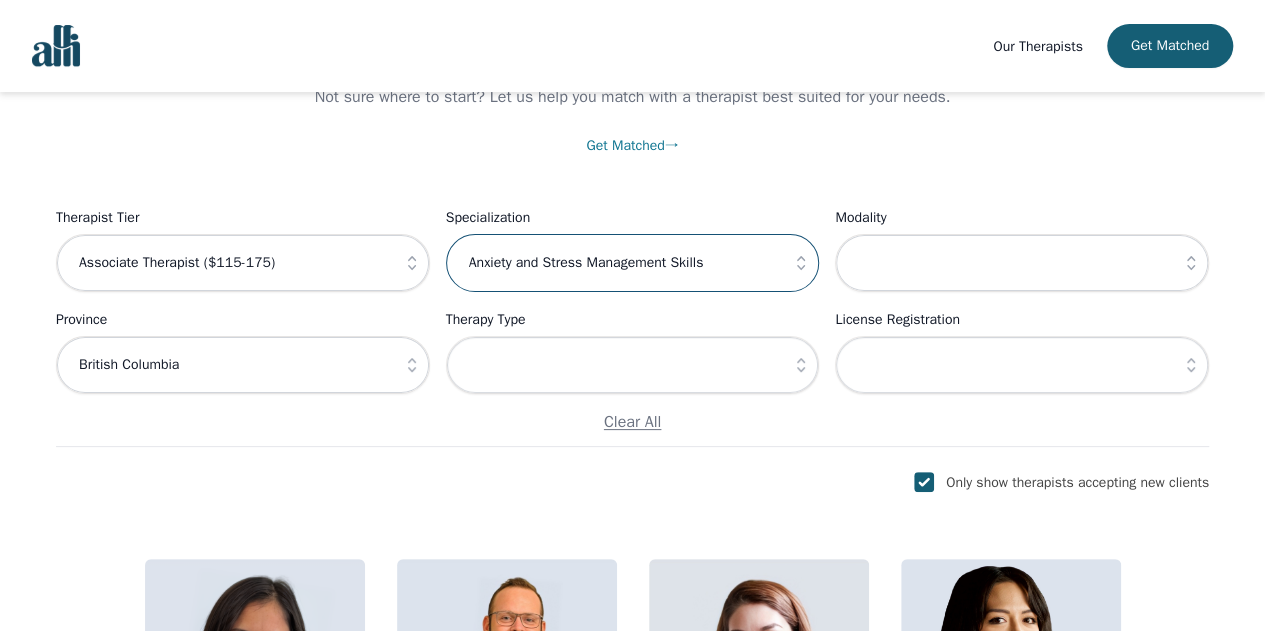 click on "Anxiety and Stress Management Skills" at bounding box center [633, 263] 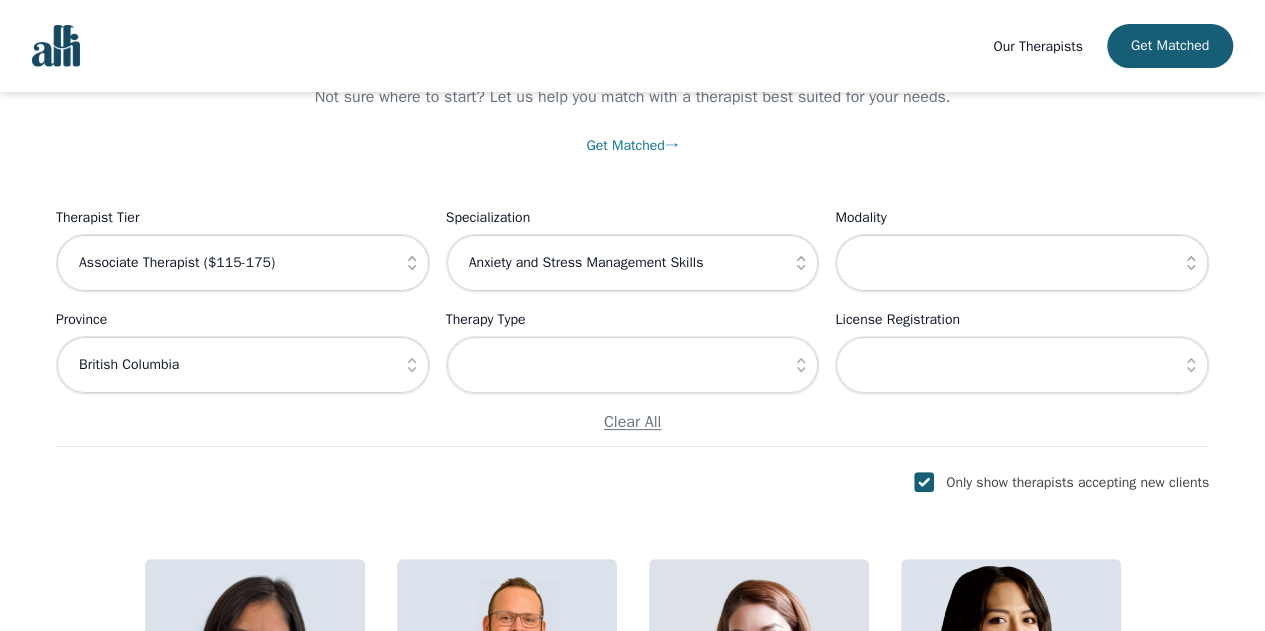 click at bounding box center (801, 263) 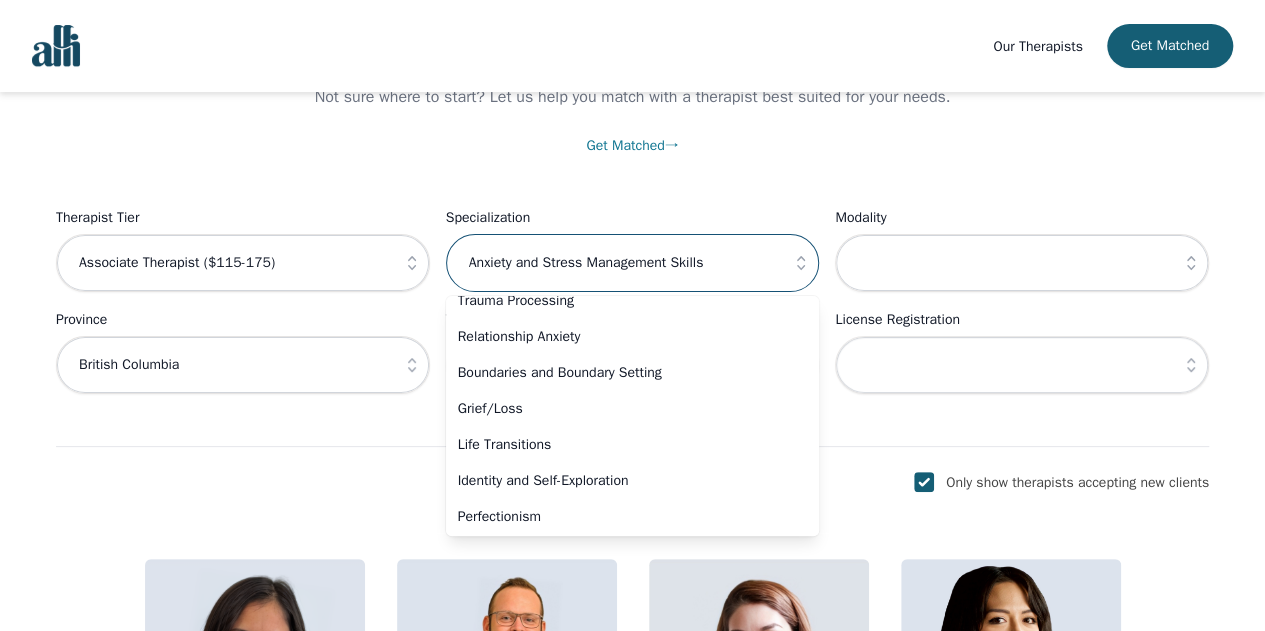scroll, scrollTop: 162, scrollLeft: 0, axis: vertical 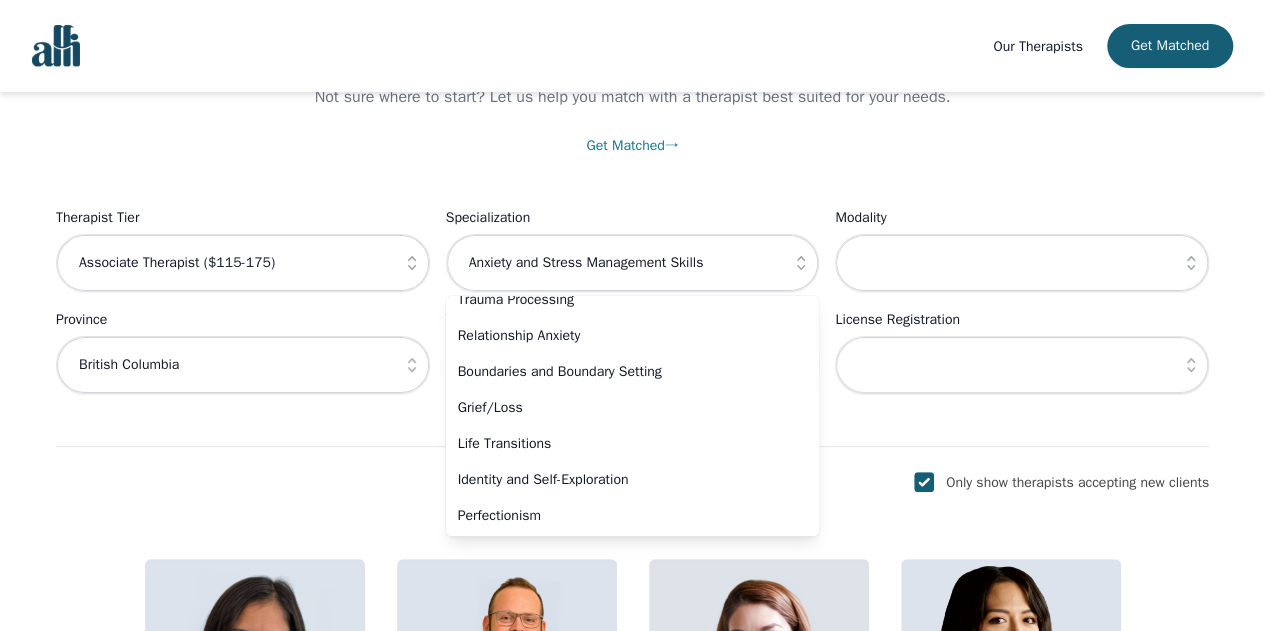 click on "Find the right therapist for you Not sure where to start? Let us help you match with a therapist best suited for your needs. Get Matched  → Filter Therapists Therapist Tier Associate Therapist ($115-175) Specialization Anxiety and Stress Management Skills Depression Coping Skills Anxiety and Stress Management Skills Navigating Challenging Relationships Worrying and Ruminating Trauma Processing Relationship Anxiety Boundaries and Boundary Setting Grief/Loss Life Transitions Identity and Self-Exploration Perfectionism Addiction and Substance Abuse People pleasing Separation and Divorce Understanding and regulating emotions Career Guidance Effective Communication Burnout Imposter syndrome Sexuality and Gender Issues Social Anxiety Spirituality Empowerment Negative body image Maternal Mental Health Parenting Learning Disabilities Eating Disorder Infertility BIPOC LGBTQ2IA+ ADHD PTSD Dealing with Difficult or Narcissistic Personalities Meaning and Purpose Panic Attacks Chronic and Acute Illness Mindfulness" at bounding box center [632, 190] 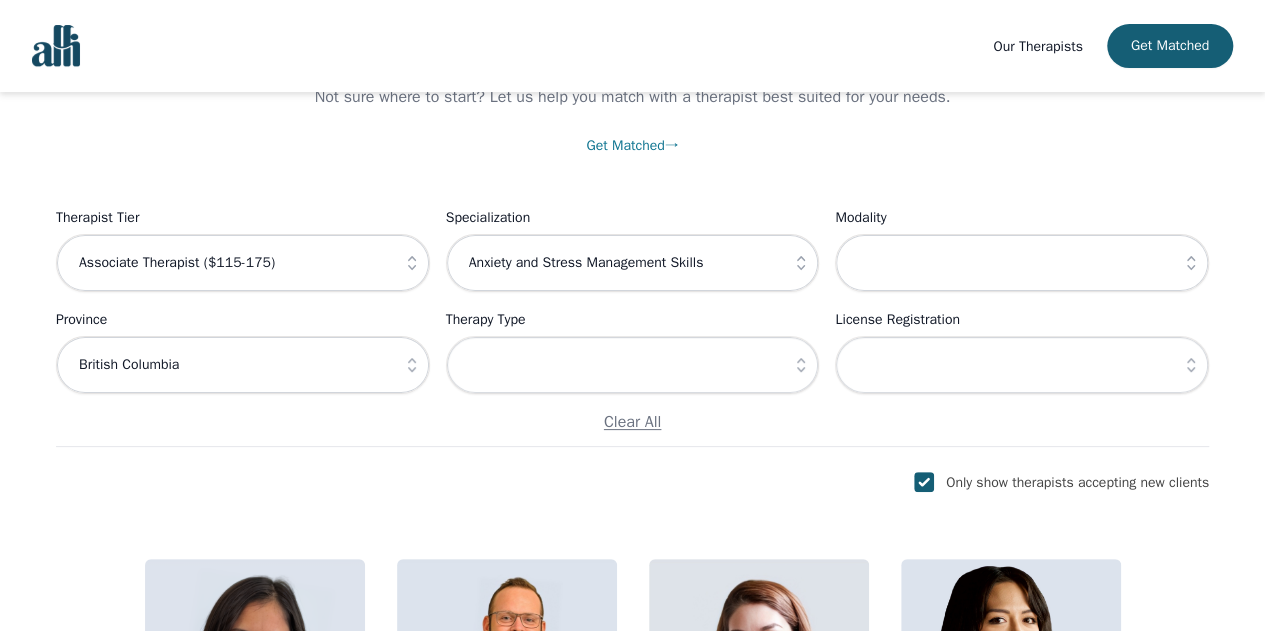 click on "Find the right therapist for you Not sure where to start? Let us help you match with a therapist best suited for your needs. Get Matched  → Filter Therapists Therapist Tier Associate Therapist ($115-175) Specialization Anxiety and Stress Management Skills Modality Province British Columbia Therapy Type License Registration Clear All" at bounding box center [632, 190] 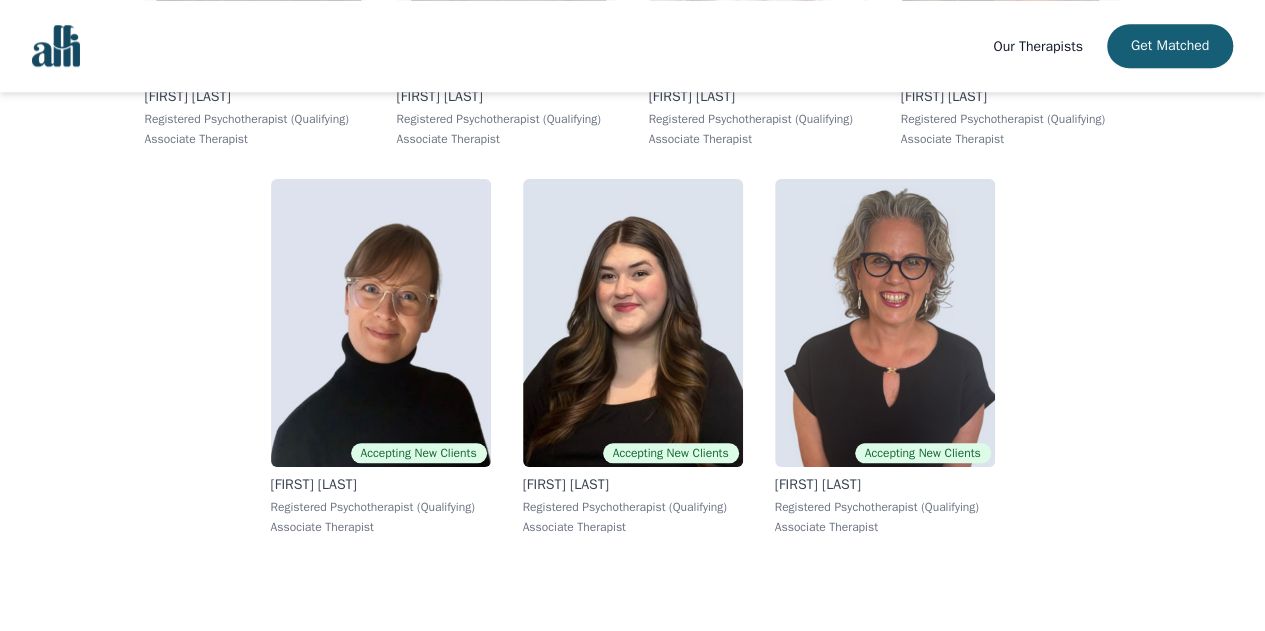 scroll, scrollTop: 931, scrollLeft: 0, axis: vertical 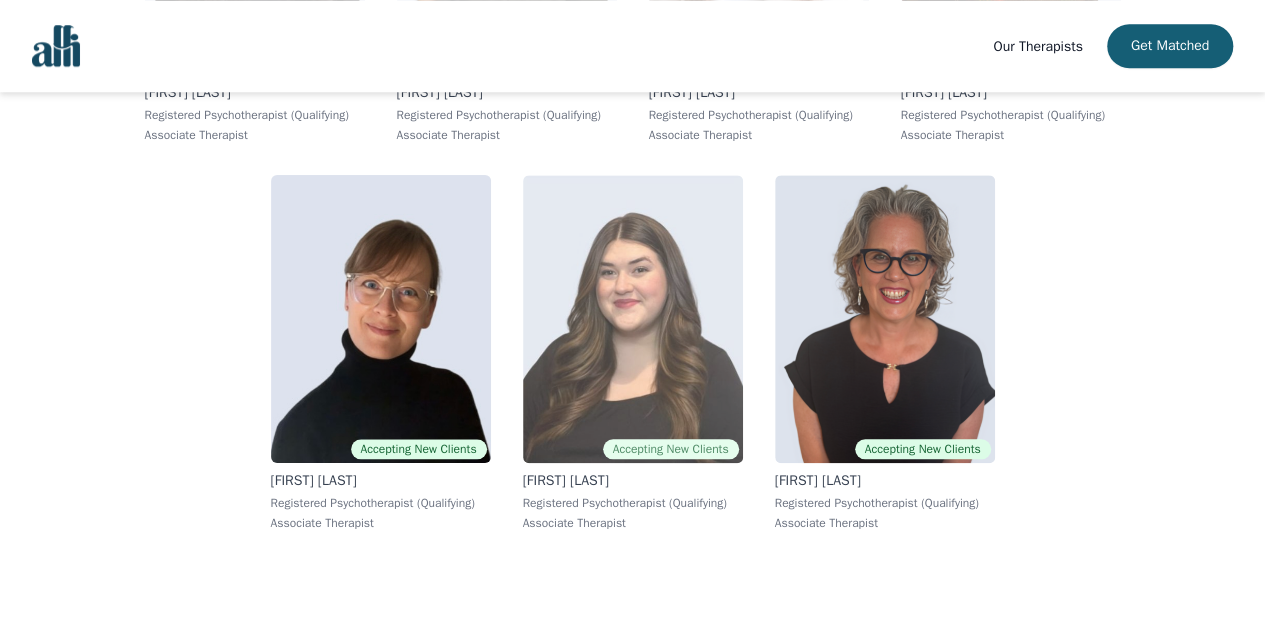 click at bounding box center (633, 319) 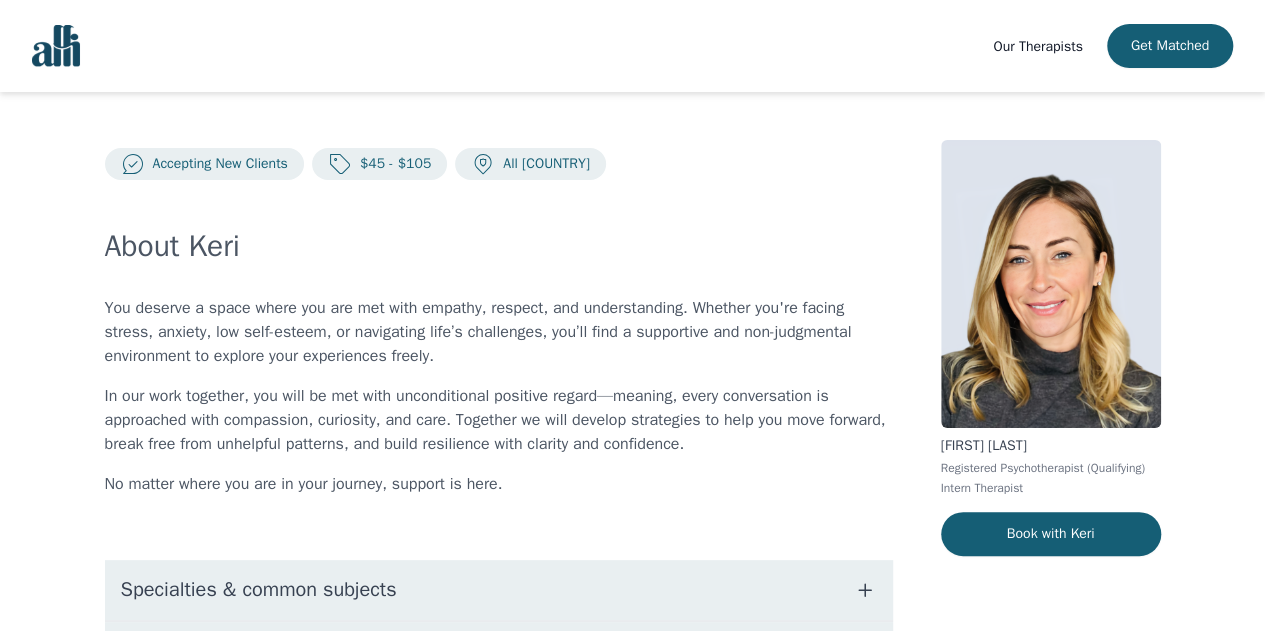 scroll, scrollTop: 380, scrollLeft: 0, axis: vertical 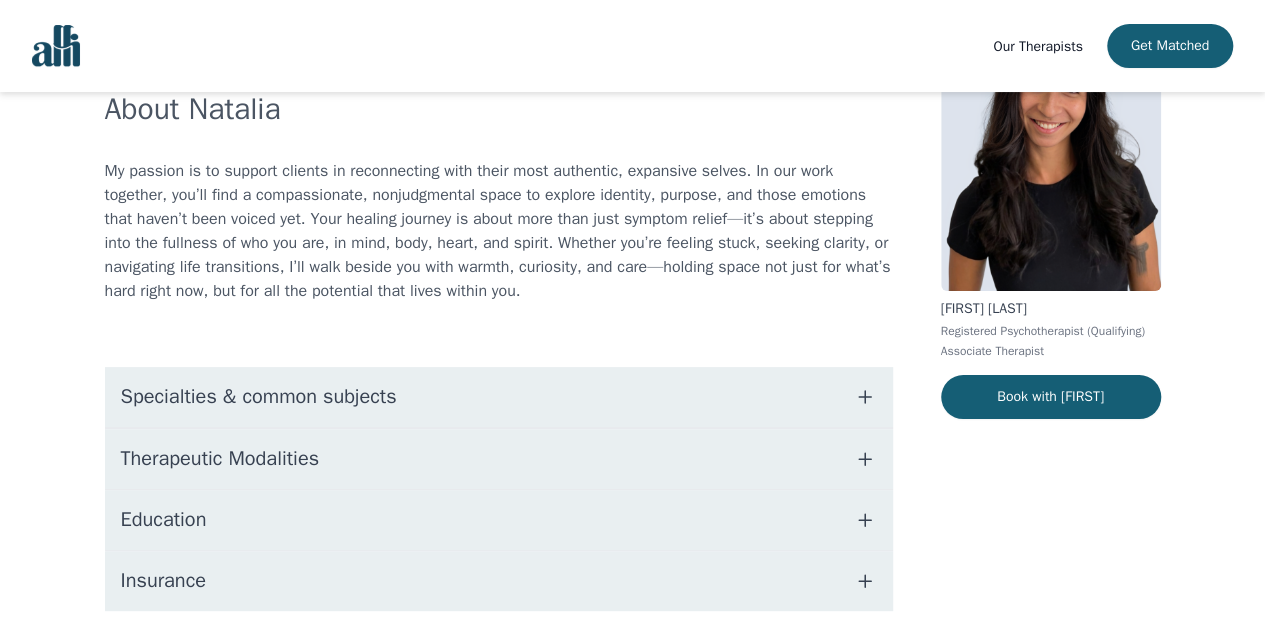 click on "Specialties & common subjects" at bounding box center (259, 397) 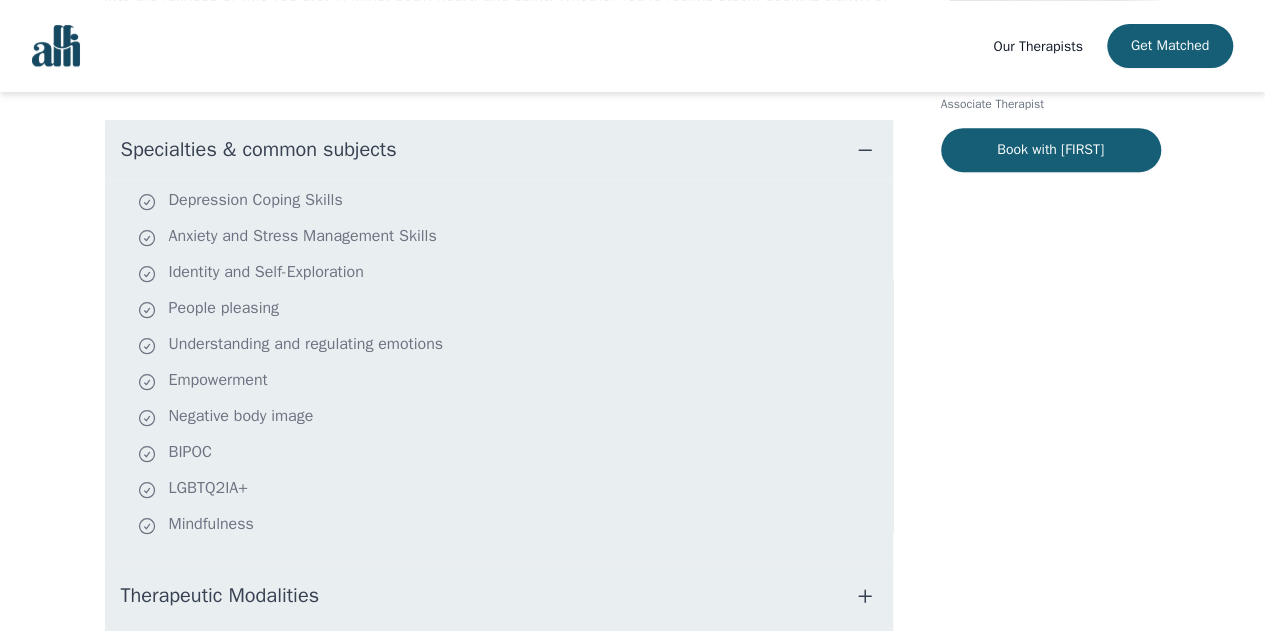 scroll, scrollTop: 0, scrollLeft: 0, axis: both 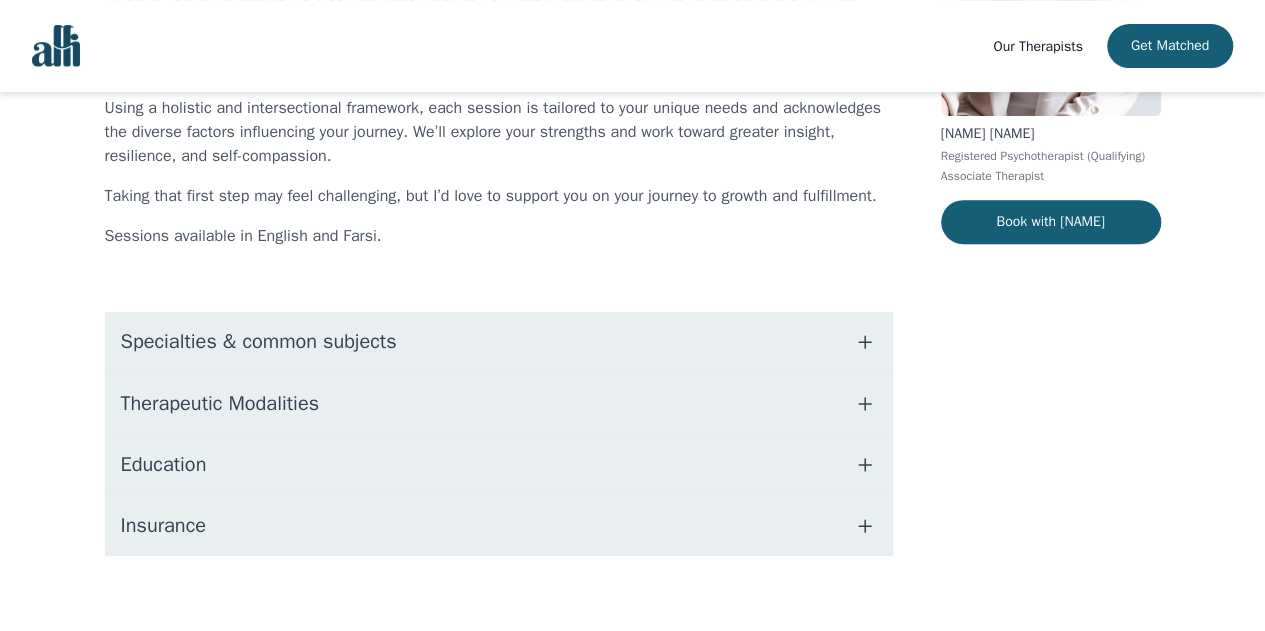 click on "Specialties & common subjects" at bounding box center [499, 342] 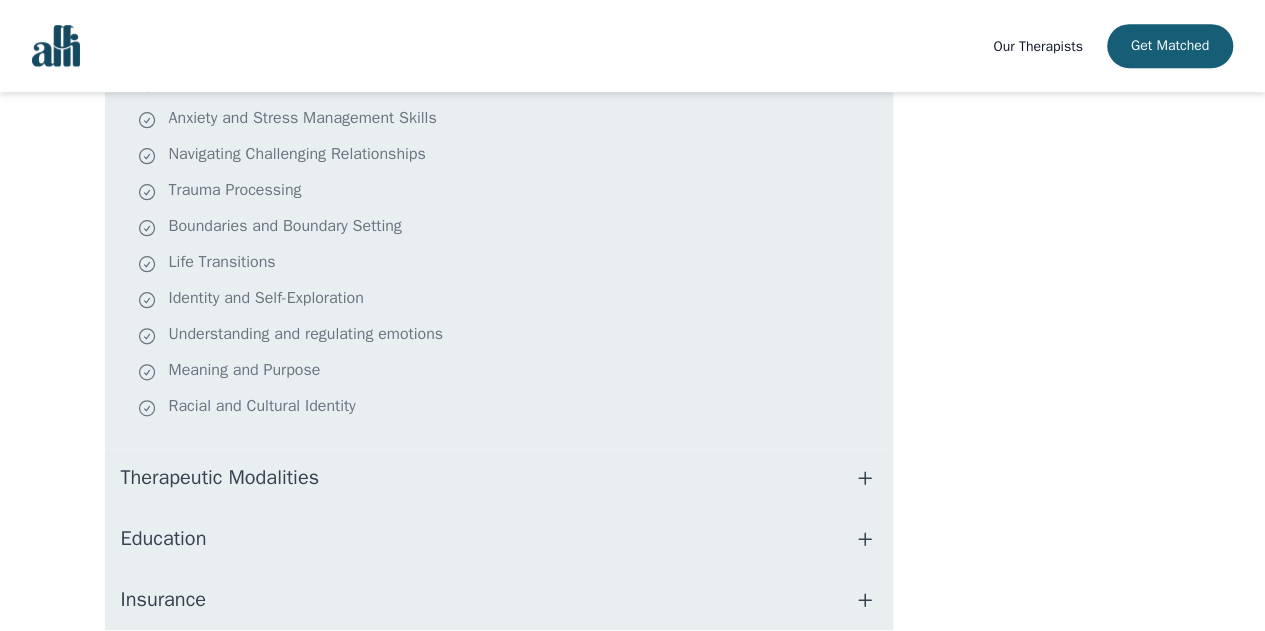 scroll, scrollTop: 623, scrollLeft: 0, axis: vertical 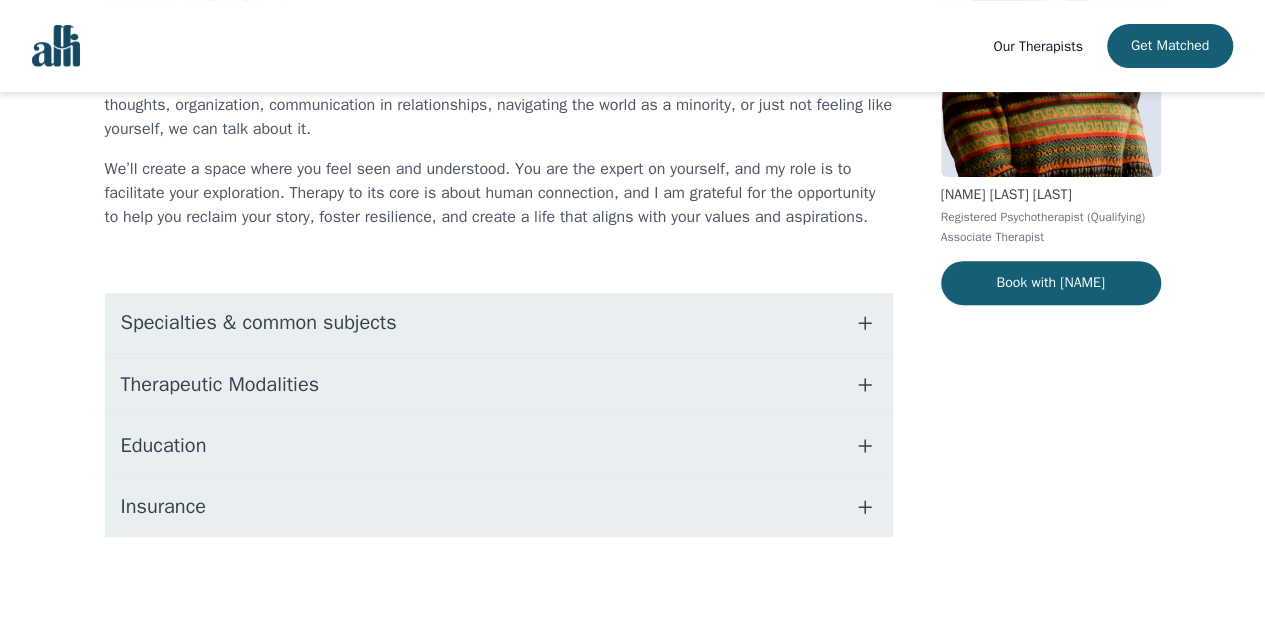 click on "Specialties & common subjects" at bounding box center (499, 323) 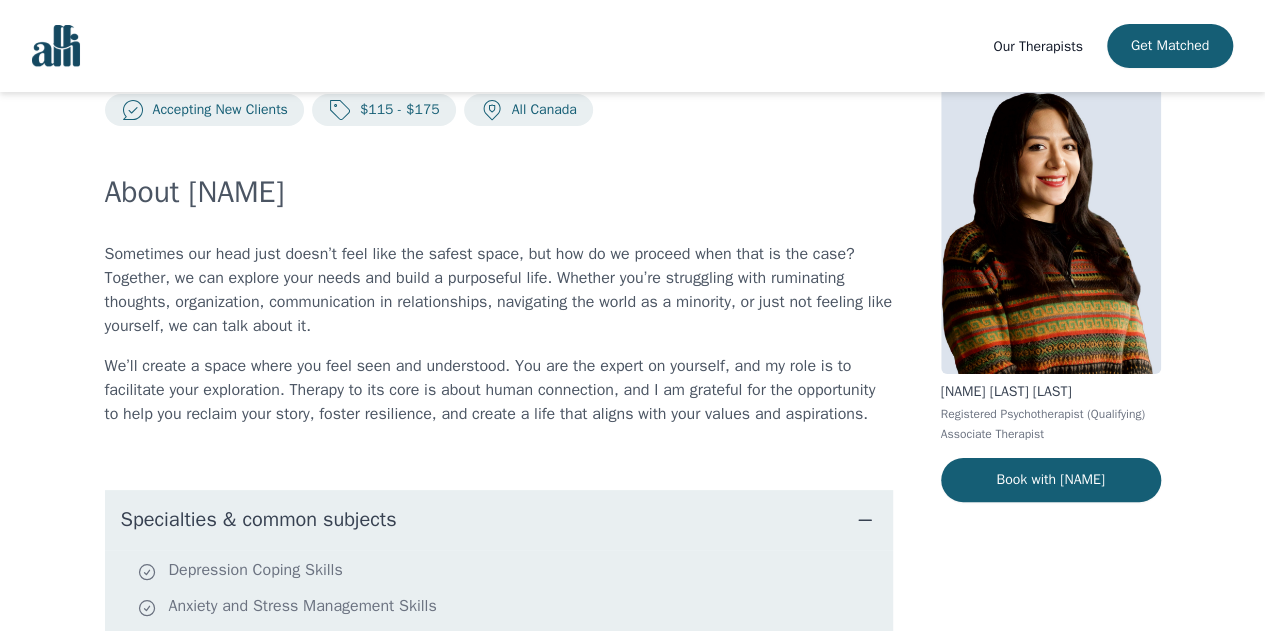 scroll, scrollTop: 0, scrollLeft: 0, axis: both 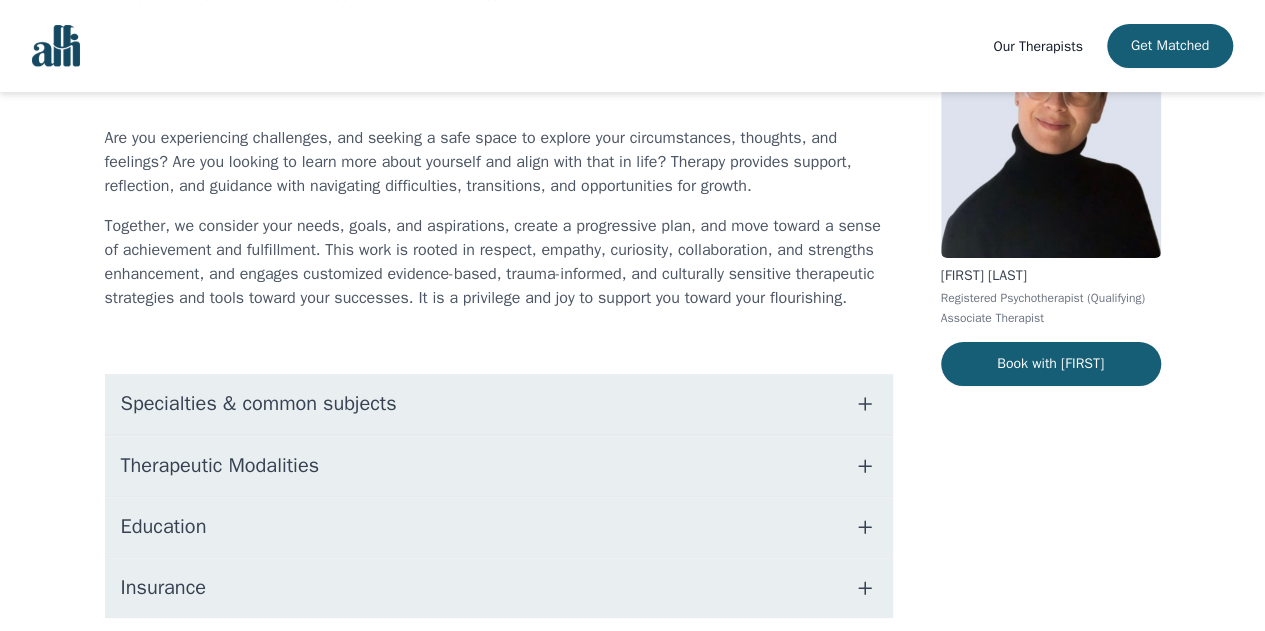 click on "Specialties & common subjects" at bounding box center (499, 404) 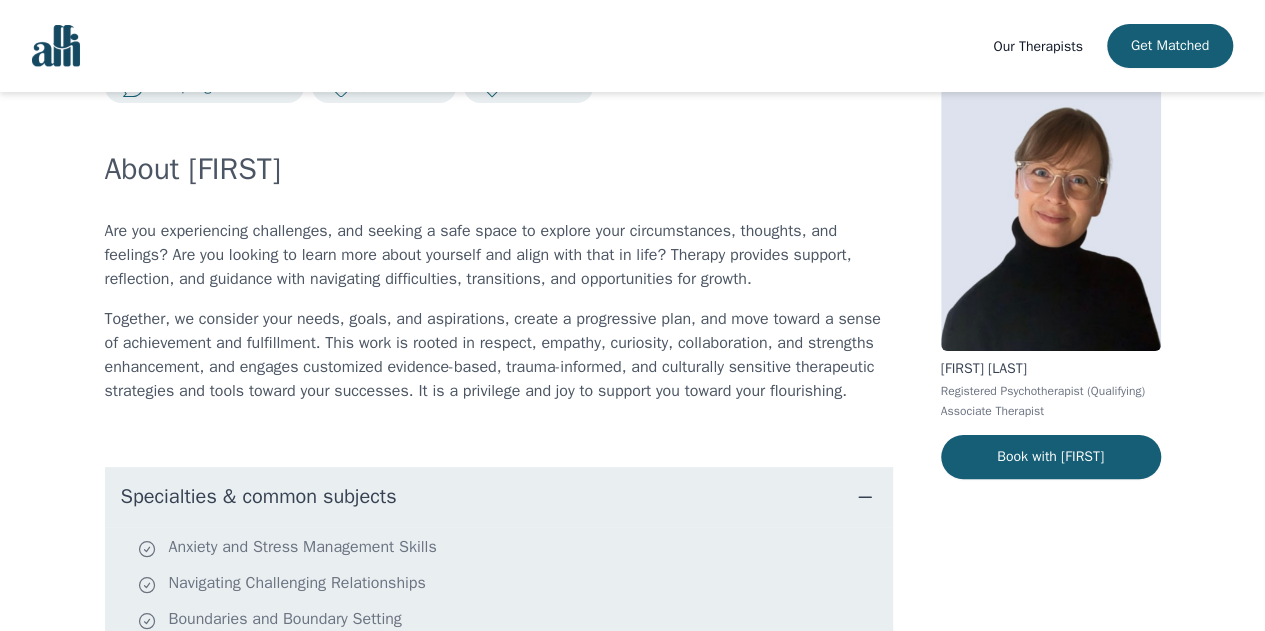 scroll, scrollTop: 0, scrollLeft: 0, axis: both 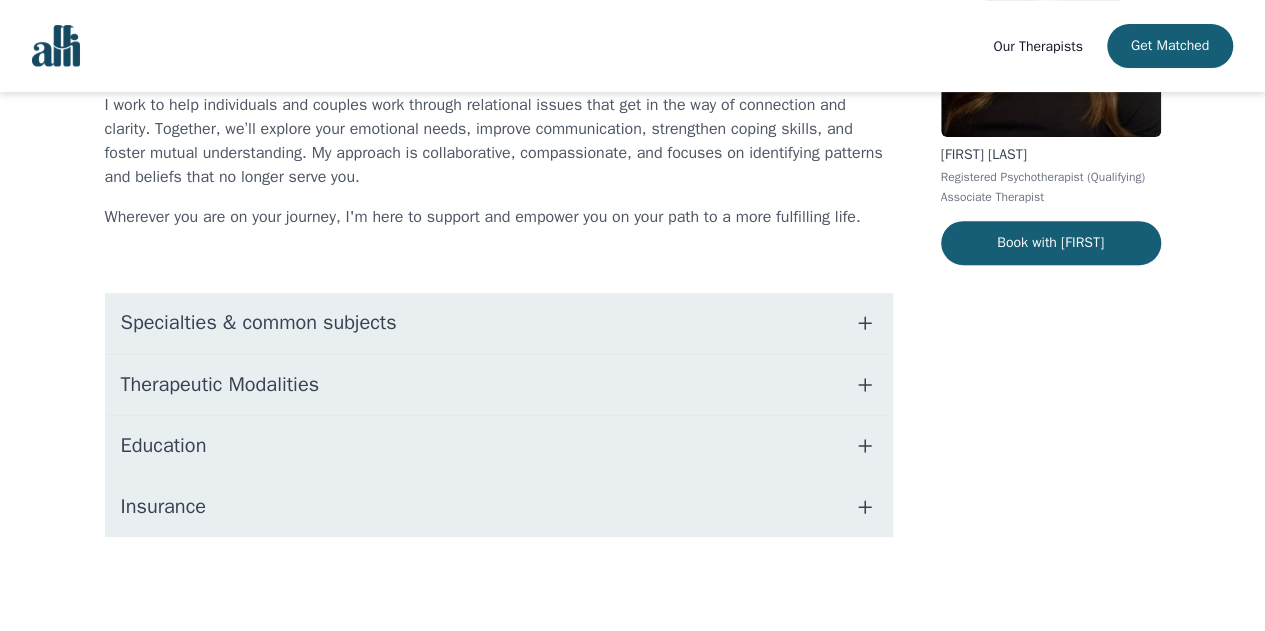 click on "Specialties & common subjects" at bounding box center (499, 323) 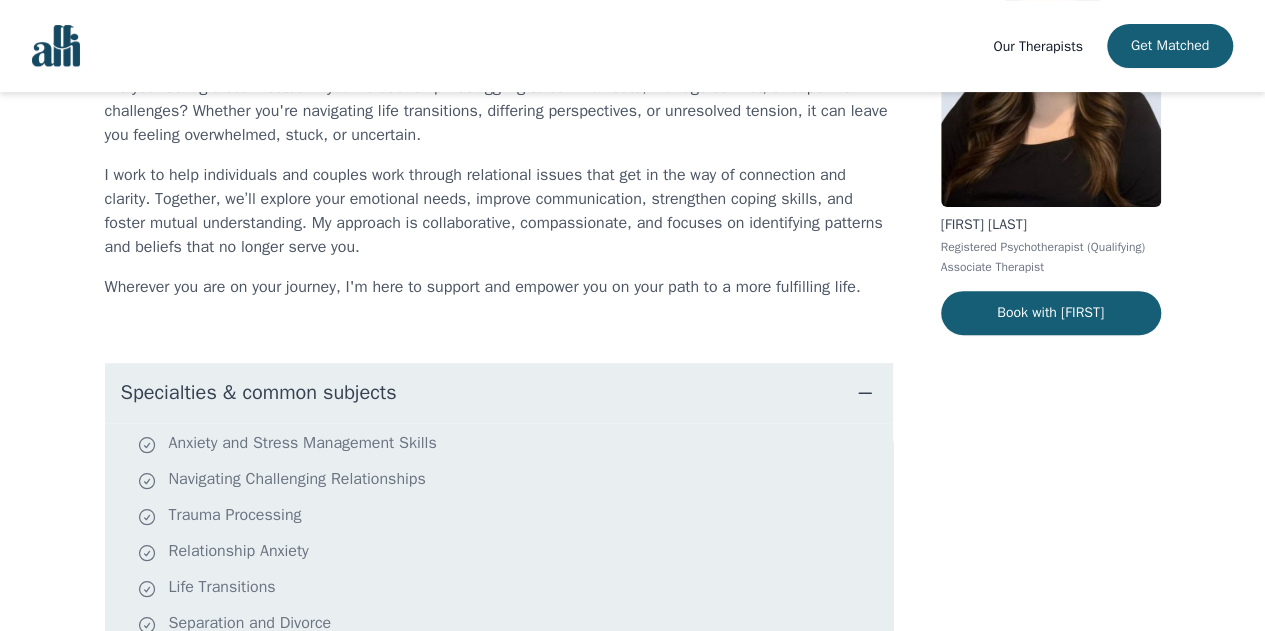 scroll, scrollTop: 222, scrollLeft: 0, axis: vertical 